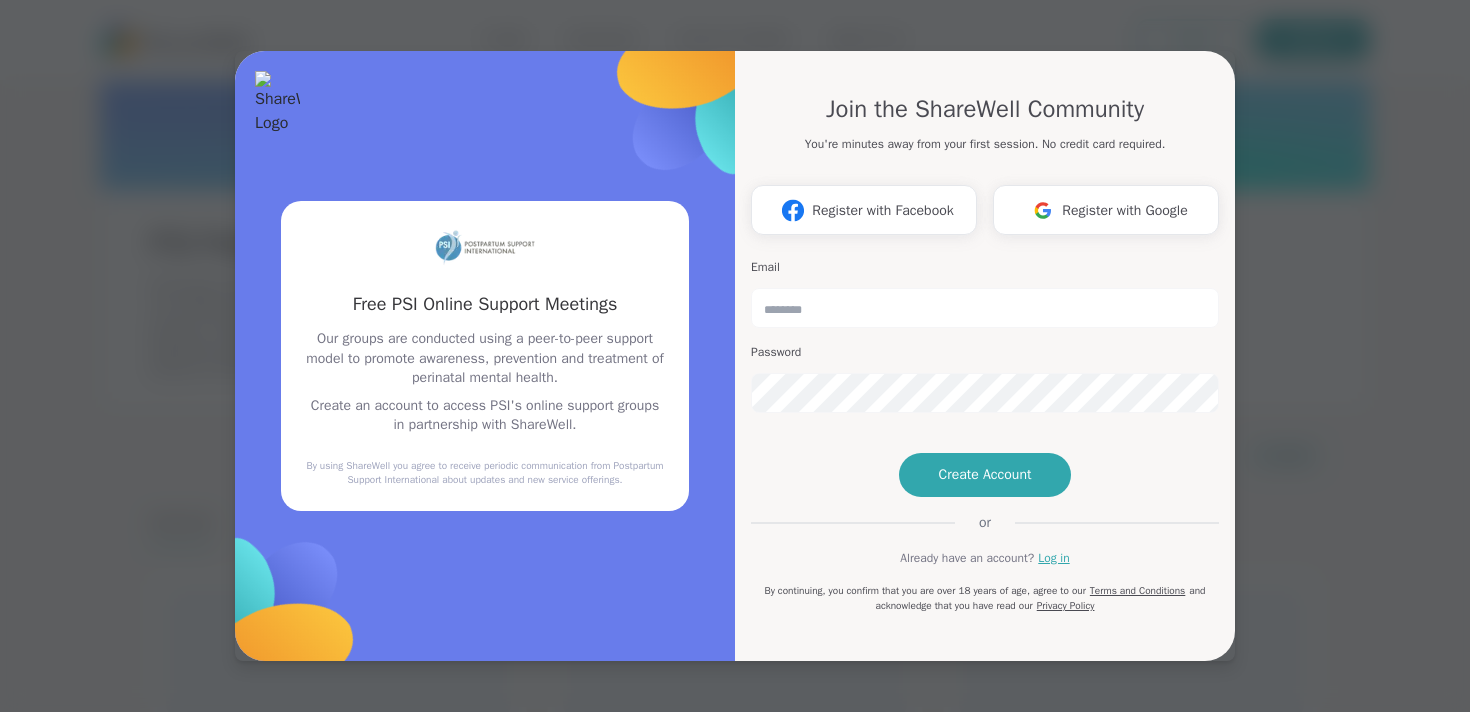 scroll, scrollTop: 0, scrollLeft: 0, axis: both 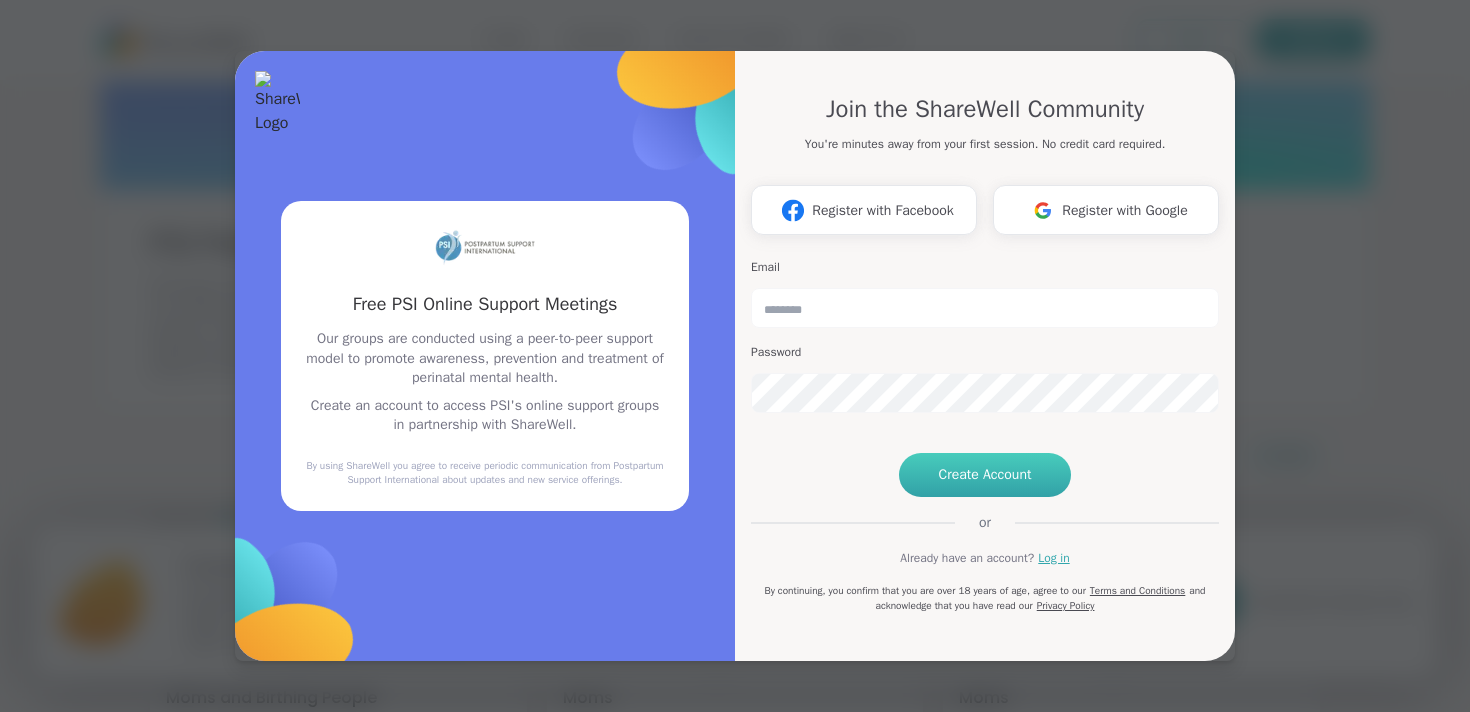 click on "Create Account" at bounding box center (985, 475) 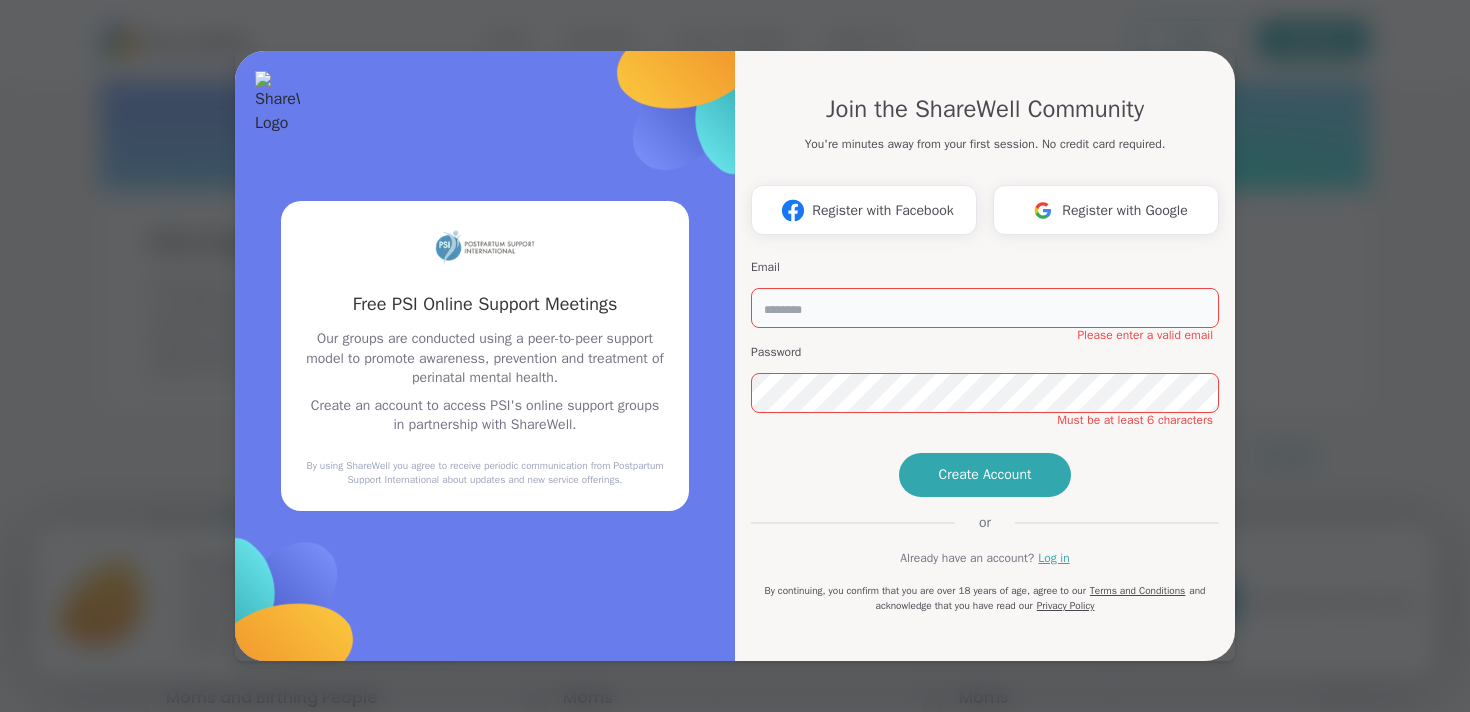 click at bounding box center [985, 308] 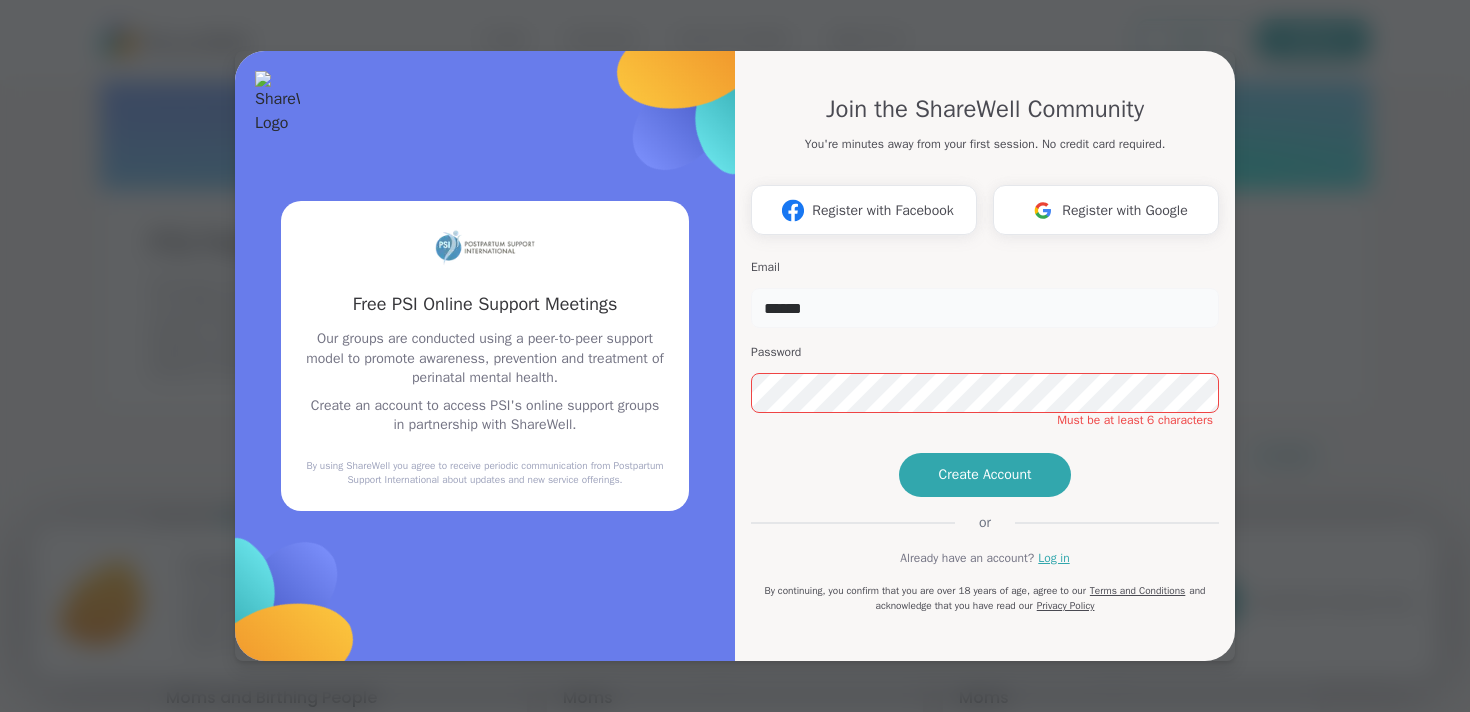 type on "**********" 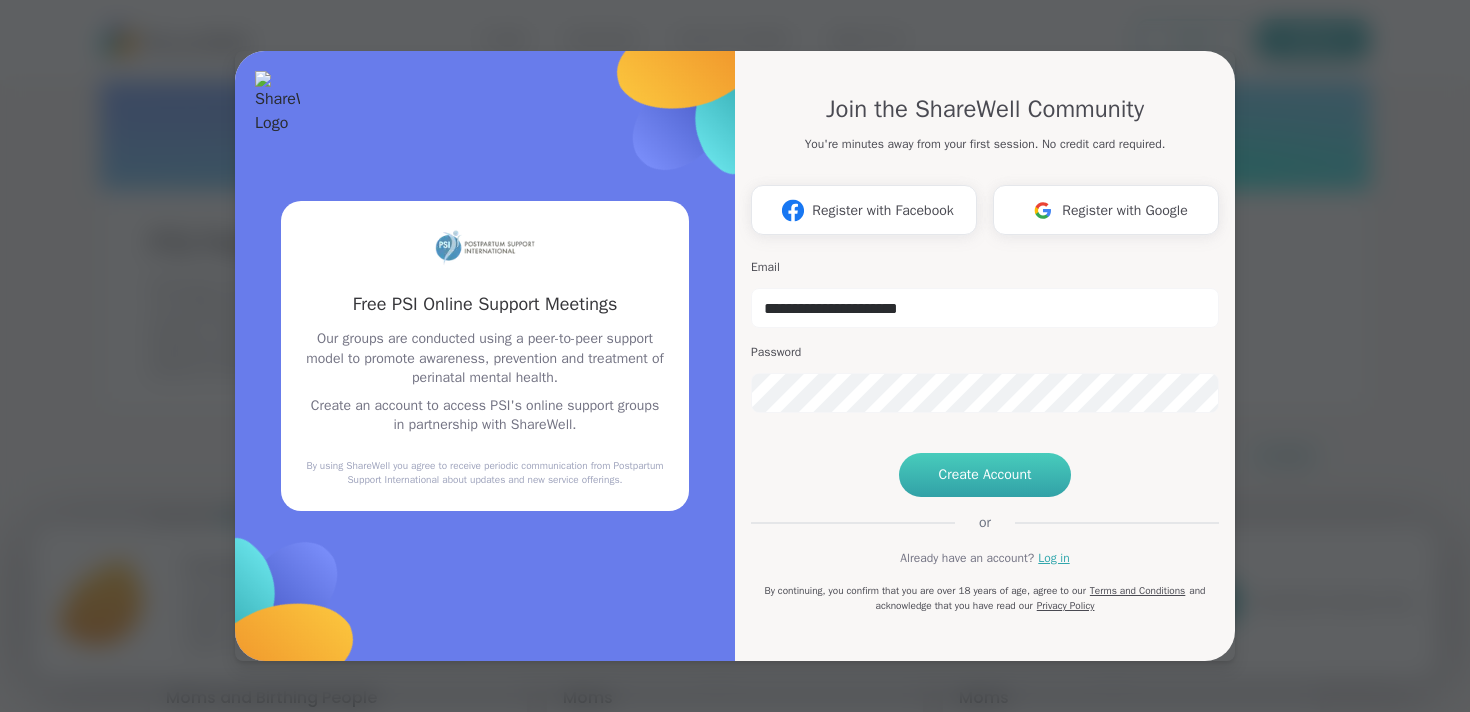 click on "Create Account" at bounding box center (985, 475) 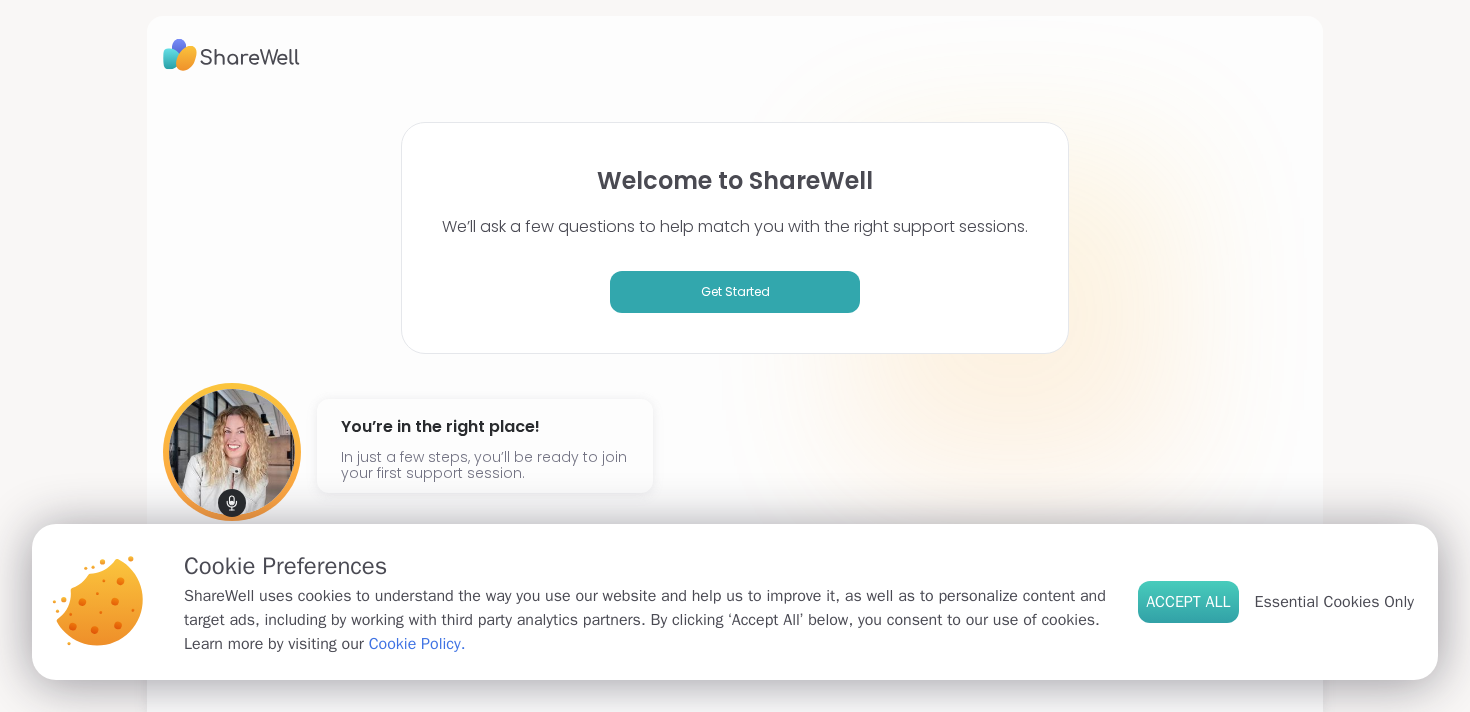click on "Accept All" at bounding box center [1188, 602] 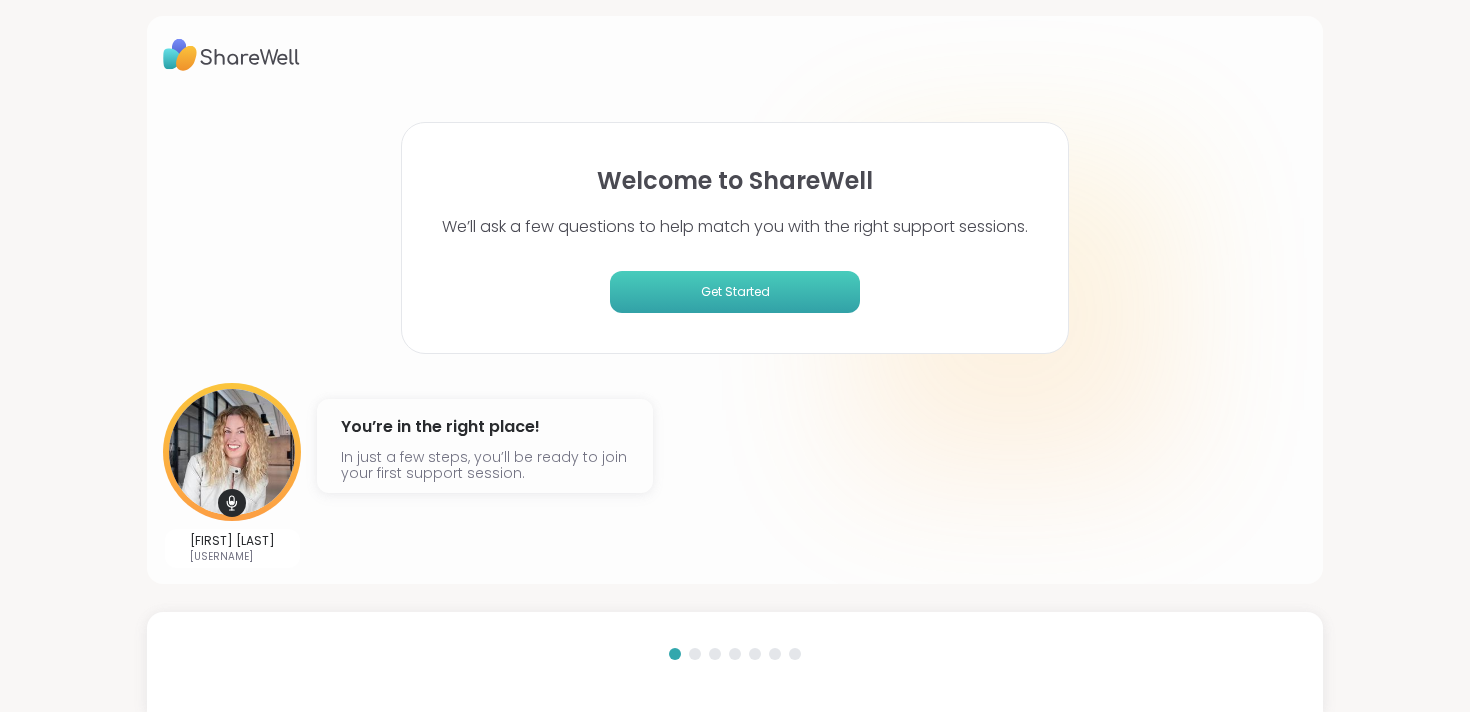 click on "Get Started" at bounding box center [735, 292] 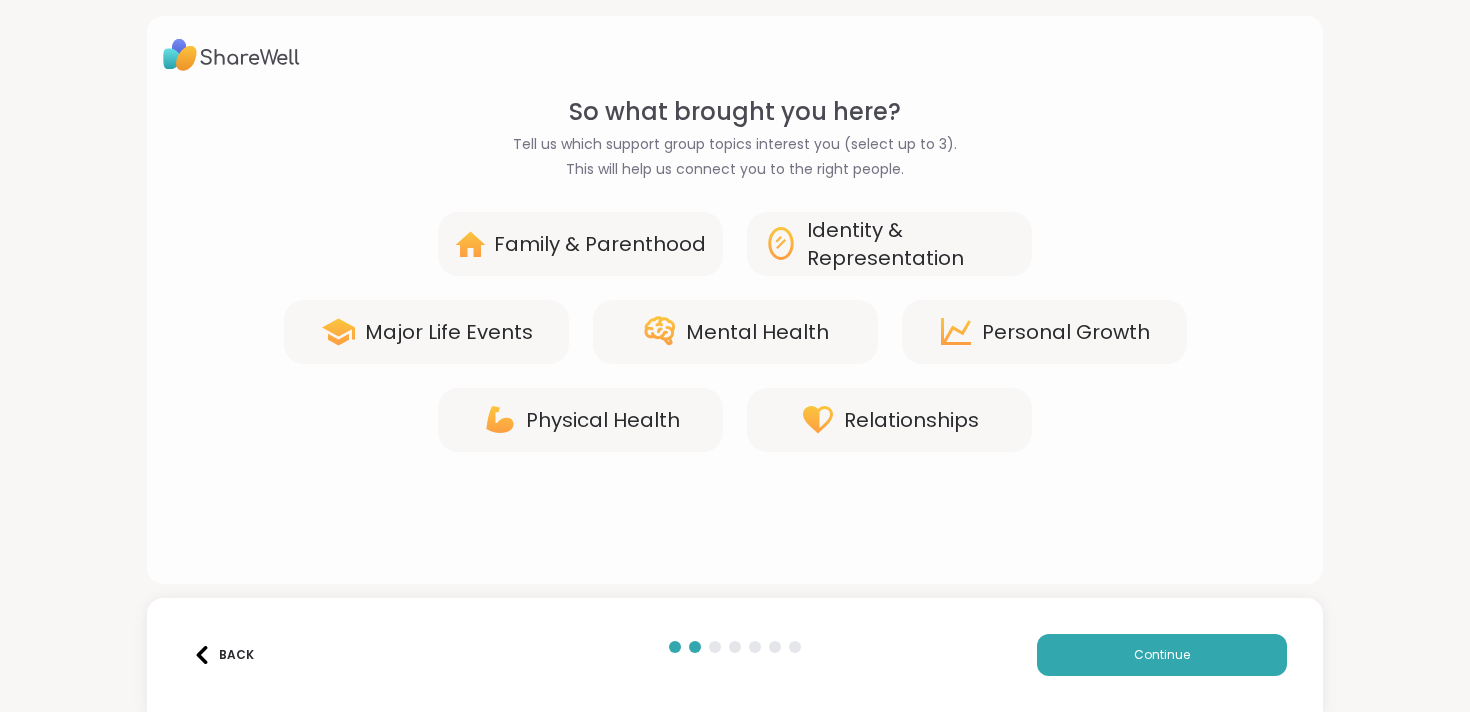 click on "Mental Health" at bounding box center [757, 332] 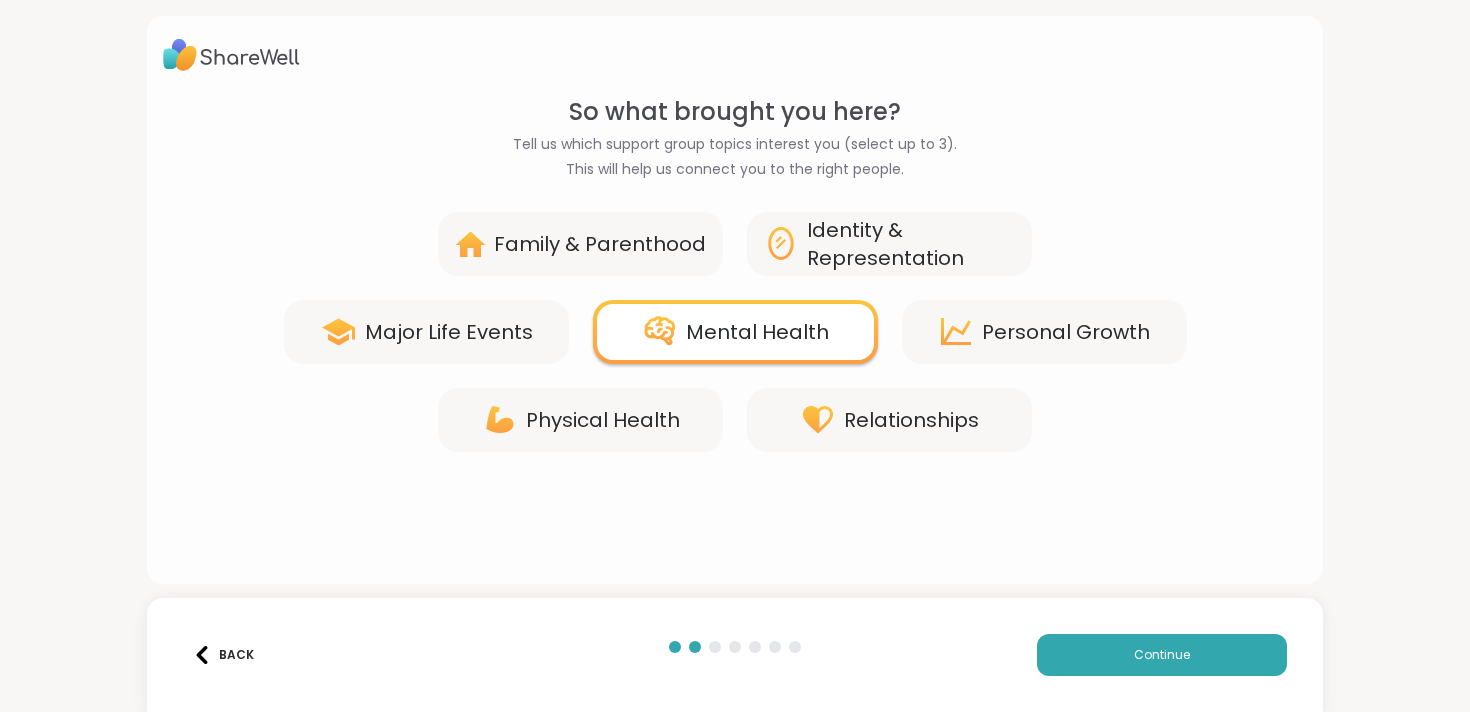 click on "Family & Parenthood" at bounding box center (600, 244) 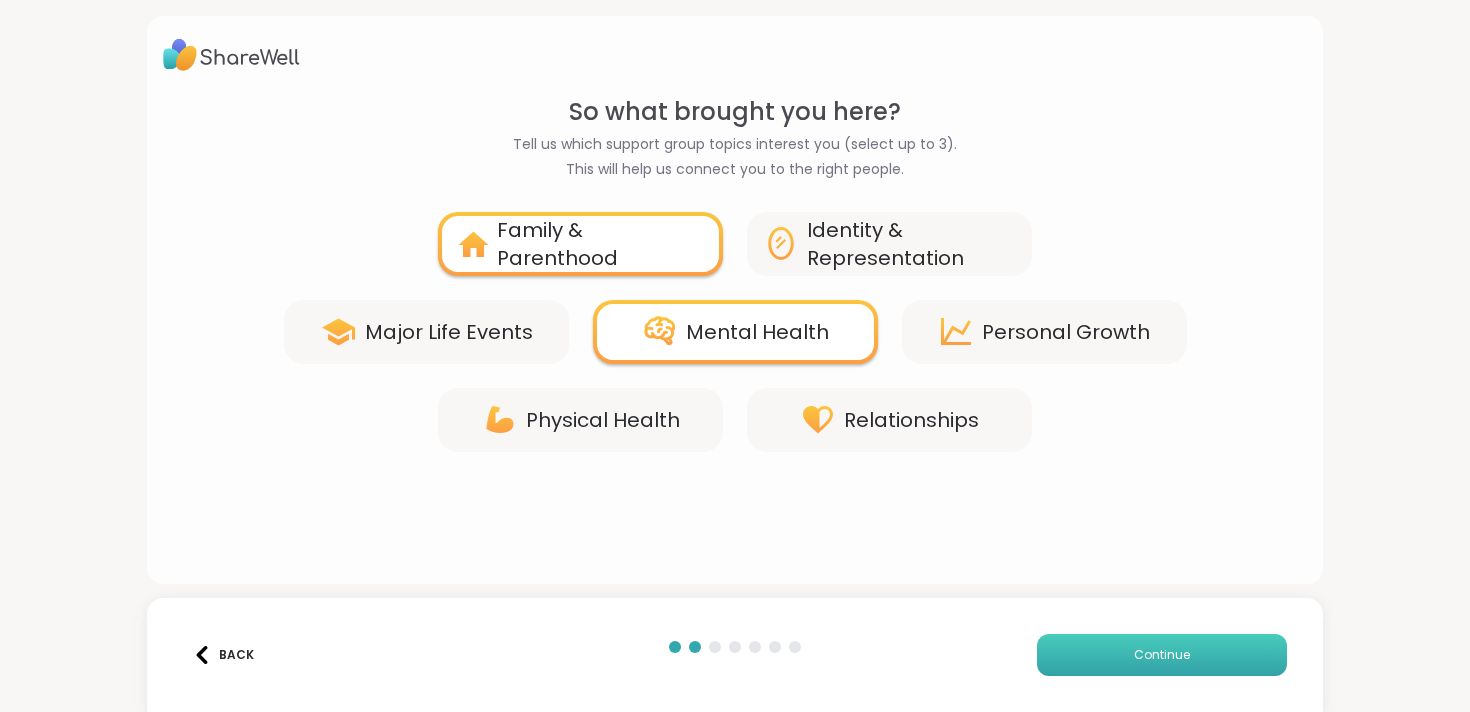 click on "Continue" at bounding box center (1162, 655) 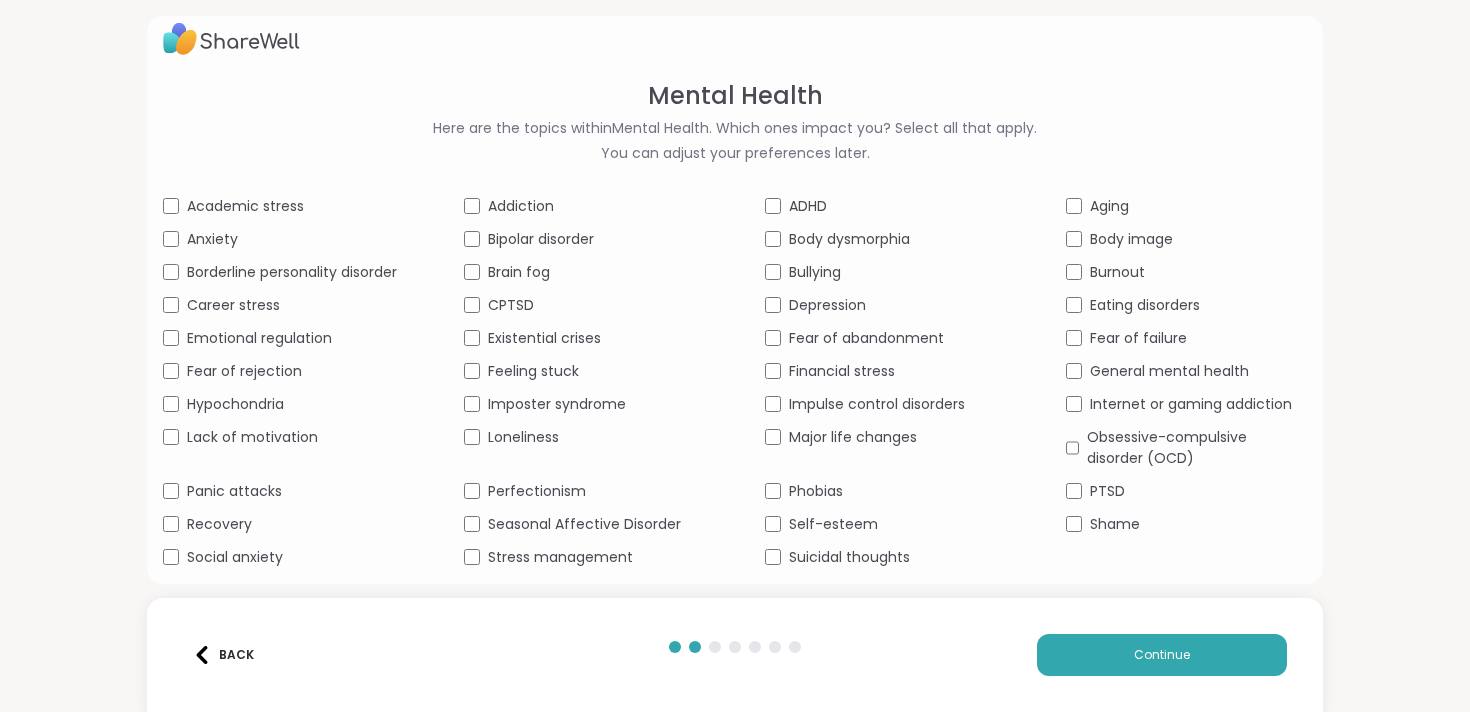 scroll, scrollTop: 15, scrollLeft: 0, axis: vertical 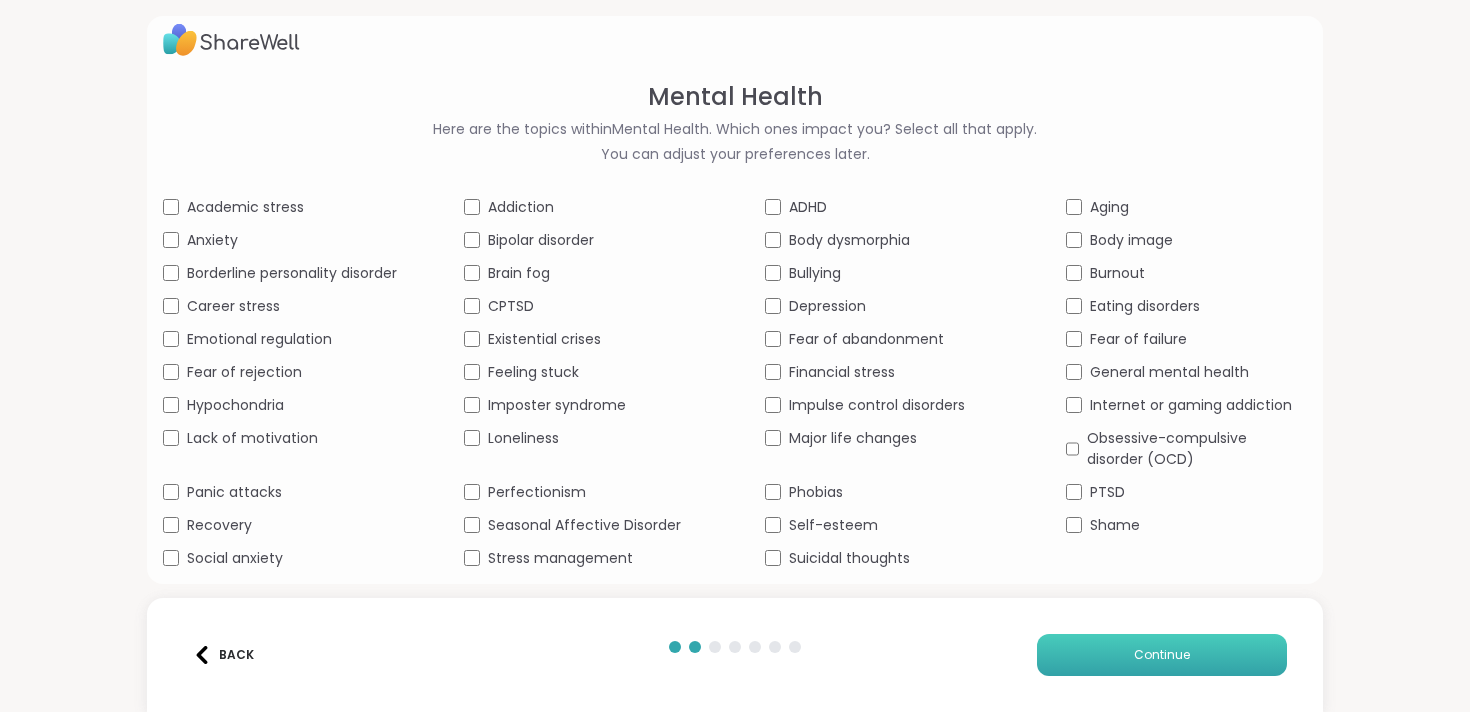 click on "Continue" at bounding box center (1162, 655) 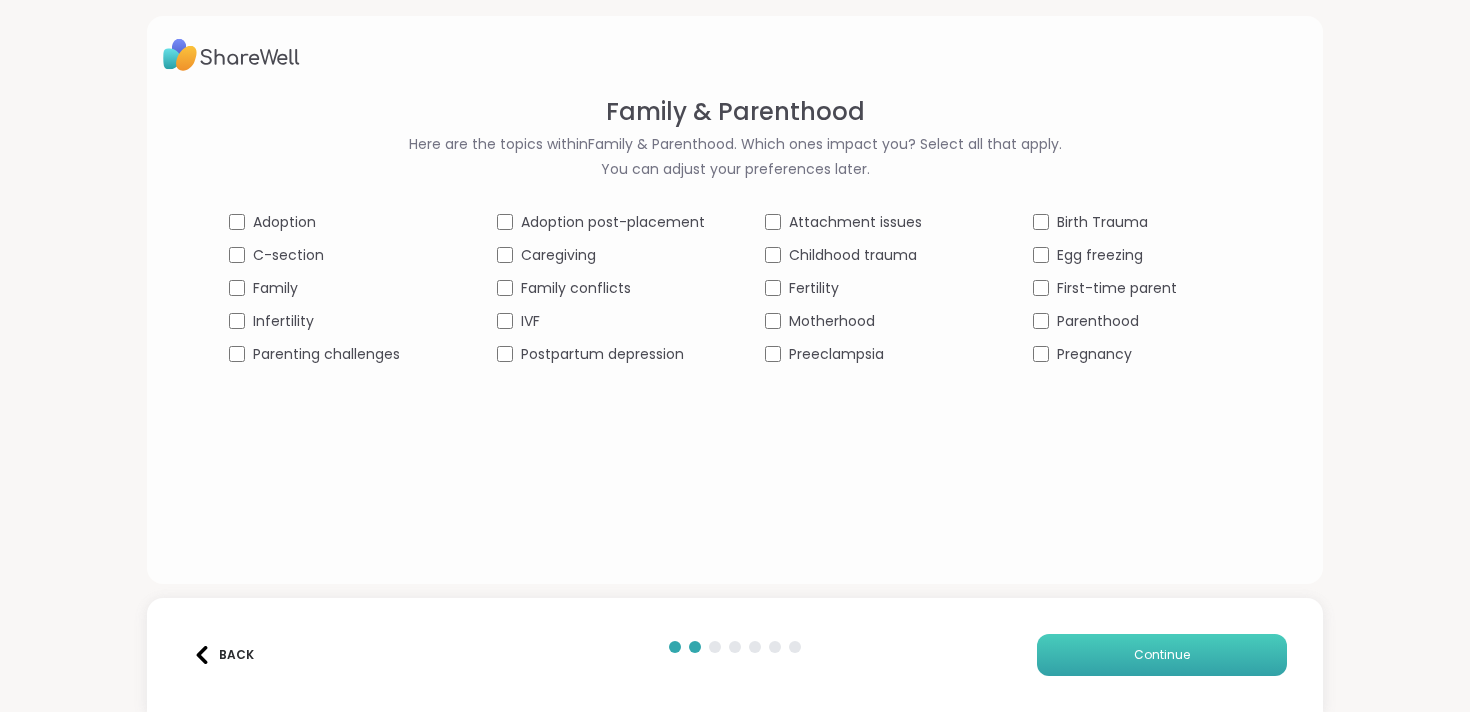 click on "Continue" at bounding box center [1162, 655] 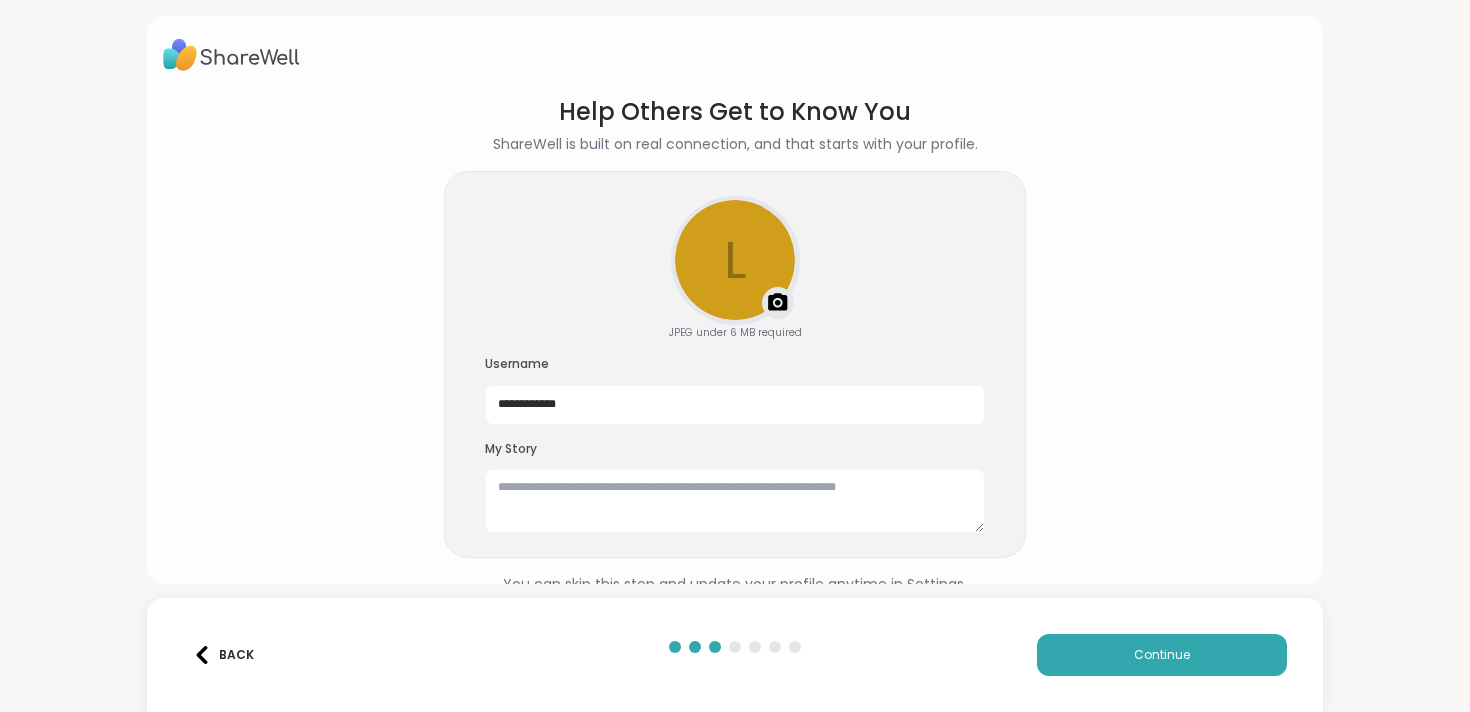 scroll, scrollTop: 27, scrollLeft: 0, axis: vertical 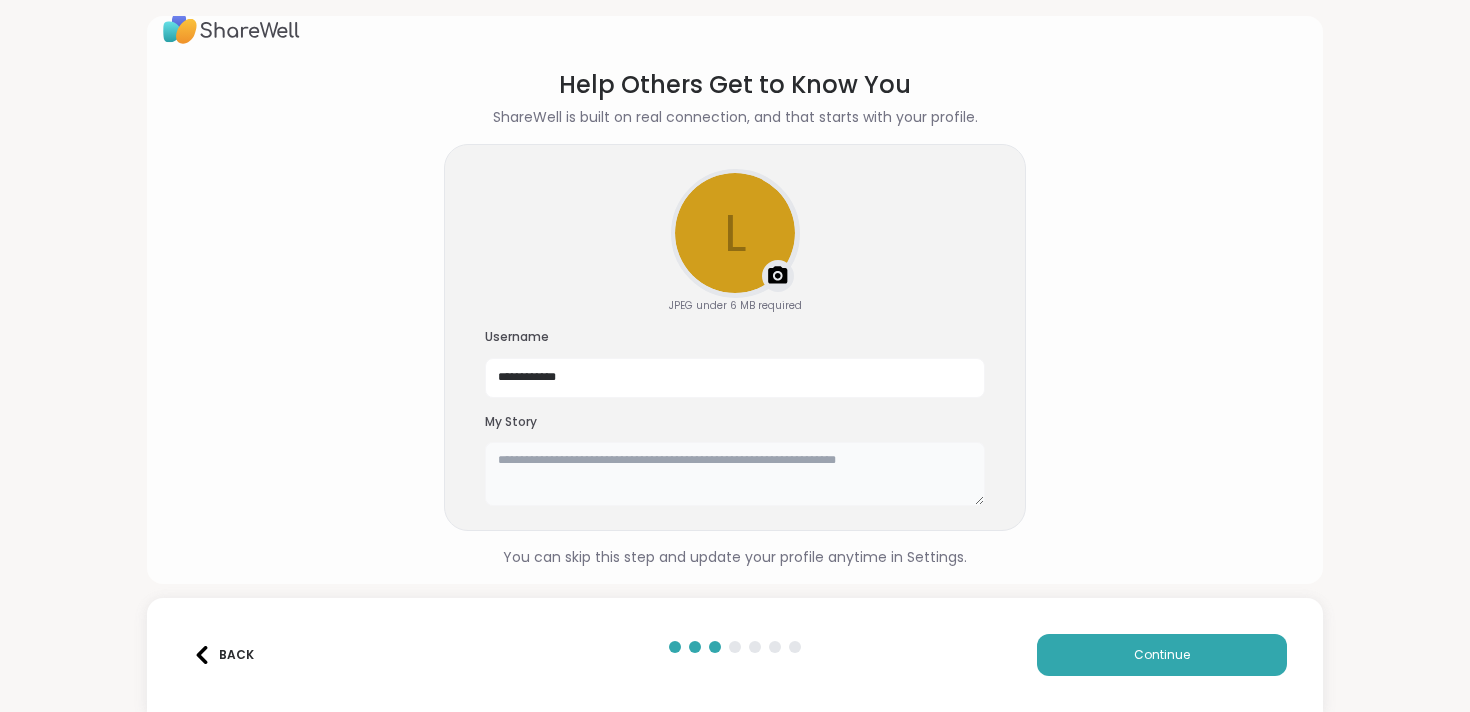 click at bounding box center (735, 474) 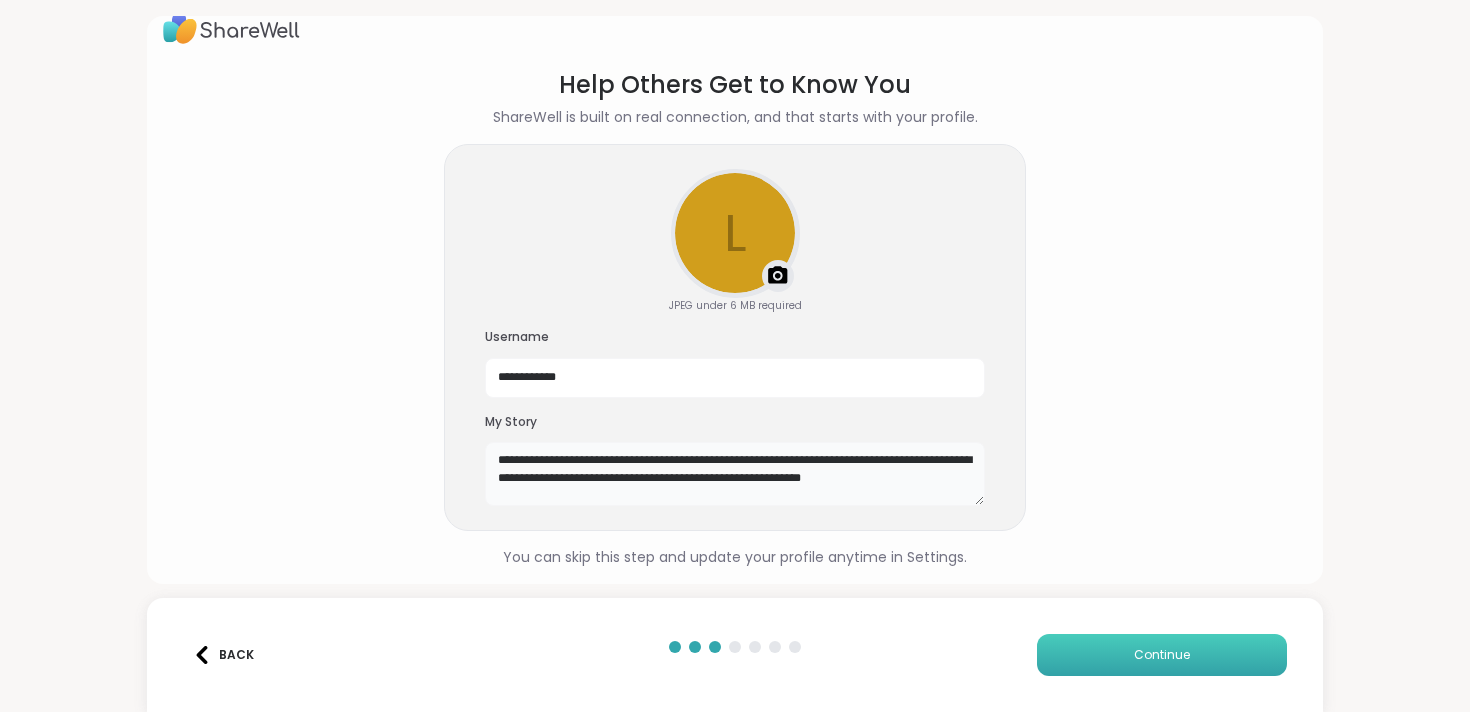 type on "**********" 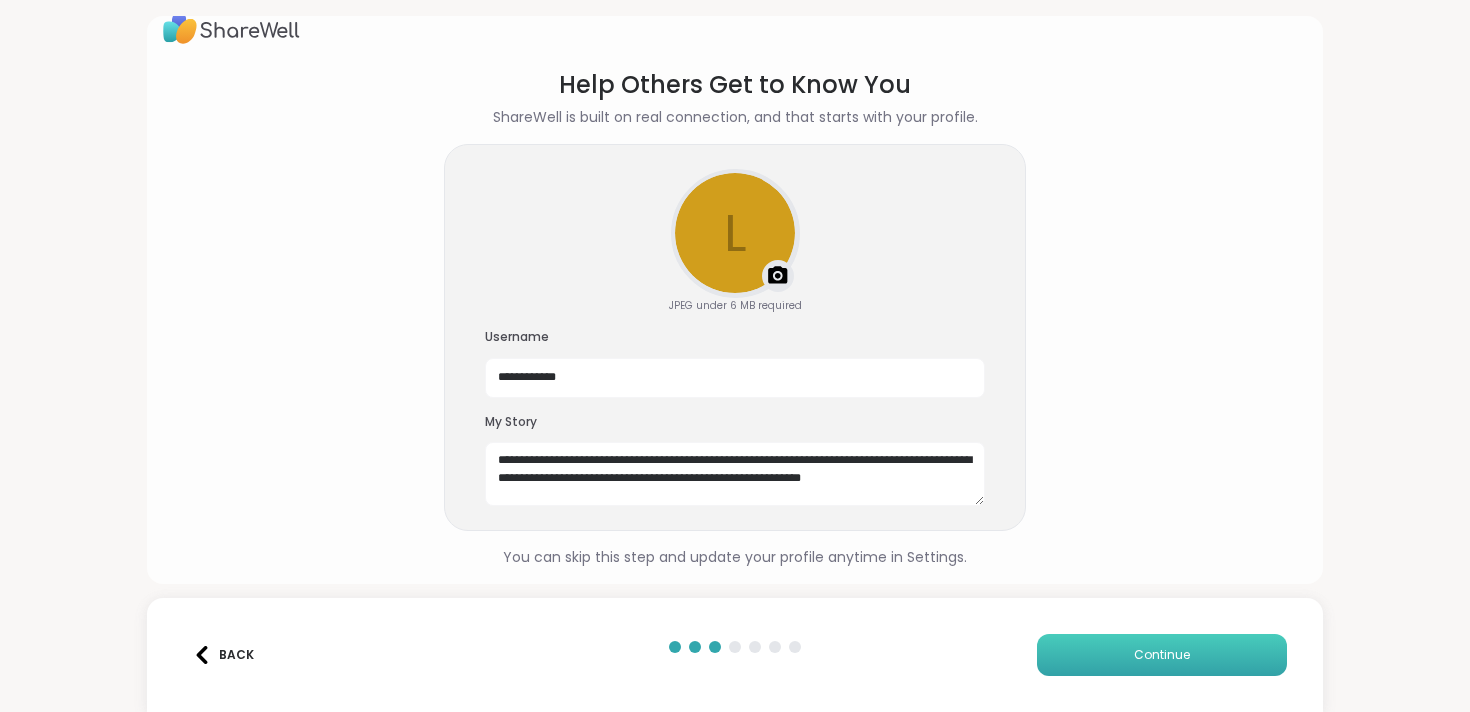 click on "Continue" at bounding box center [1162, 655] 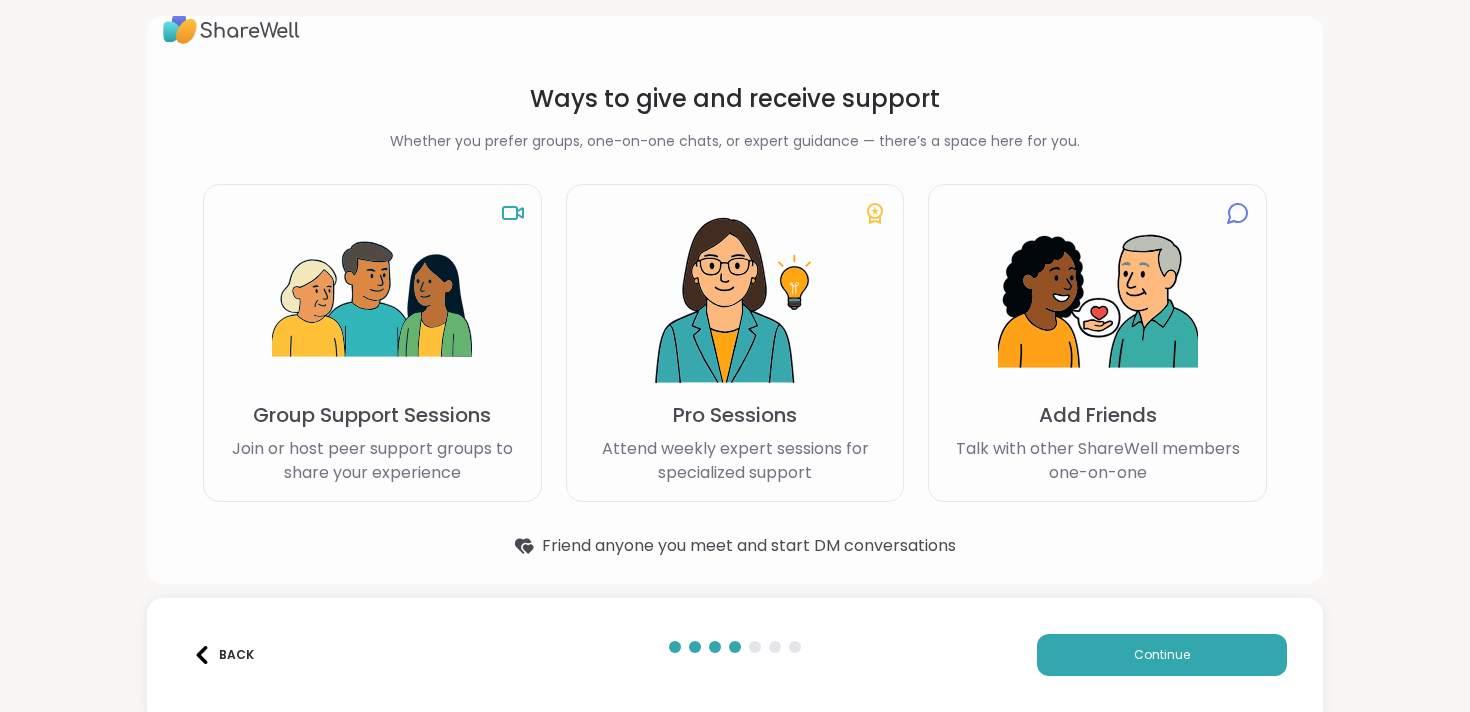 click on "Group Support Sessions" at bounding box center (372, 415) 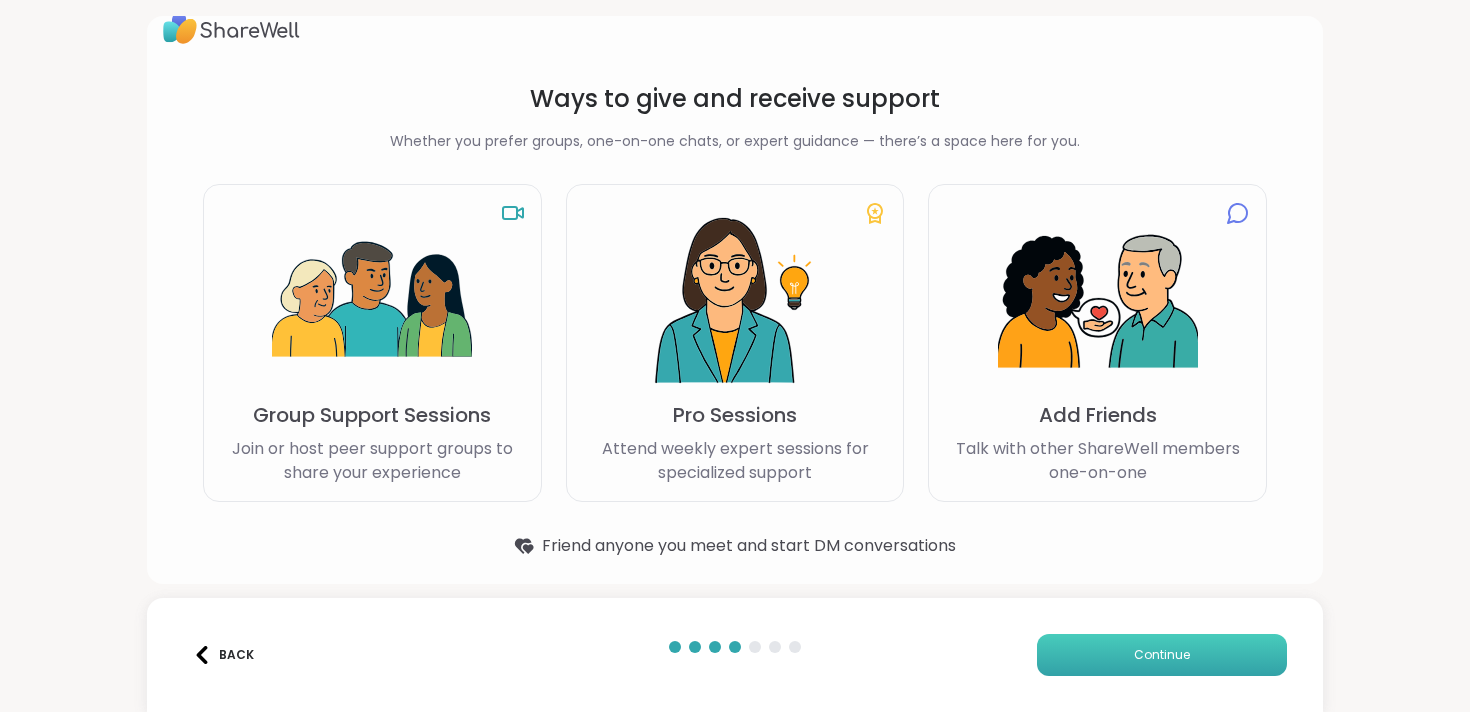 click on "Continue" at bounding box center (1162, 655) 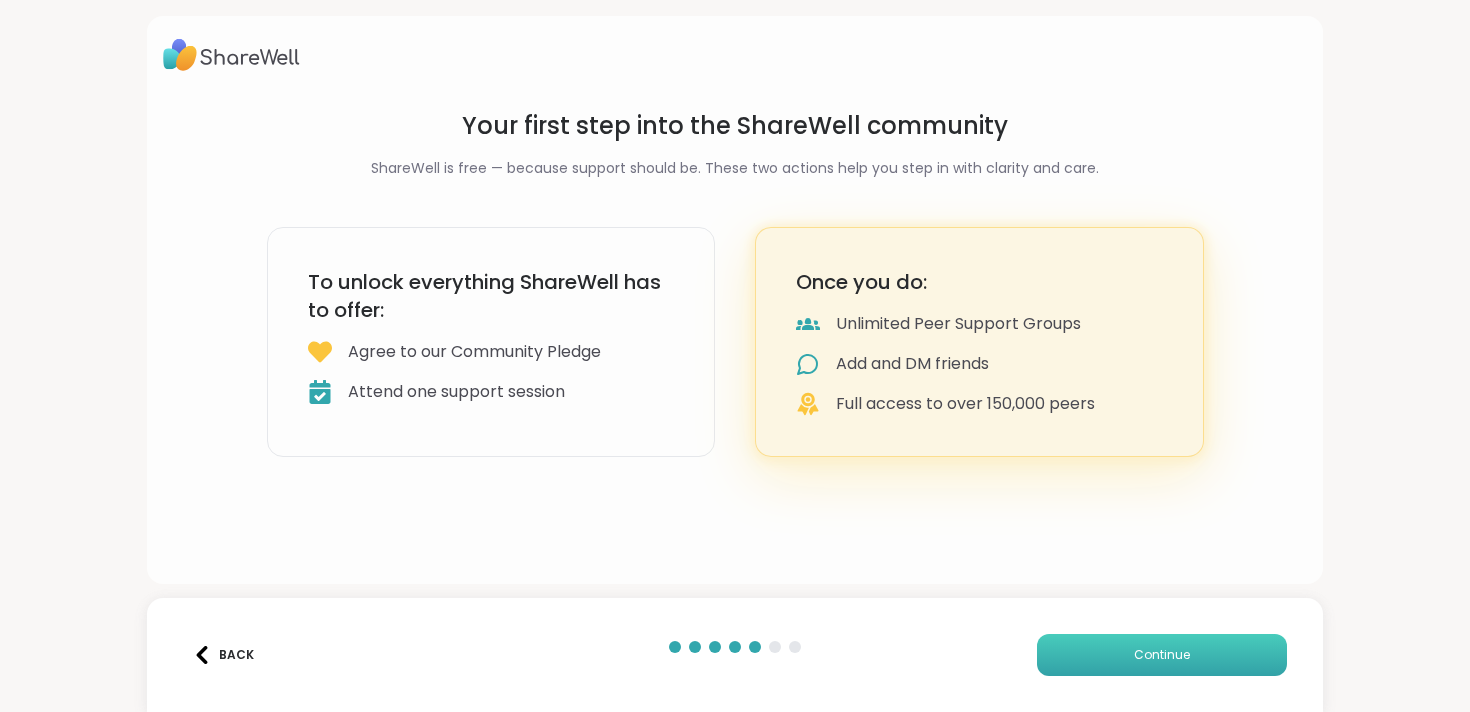 scroll, scrollTop: 0, scrollLeft: 0, axis: both 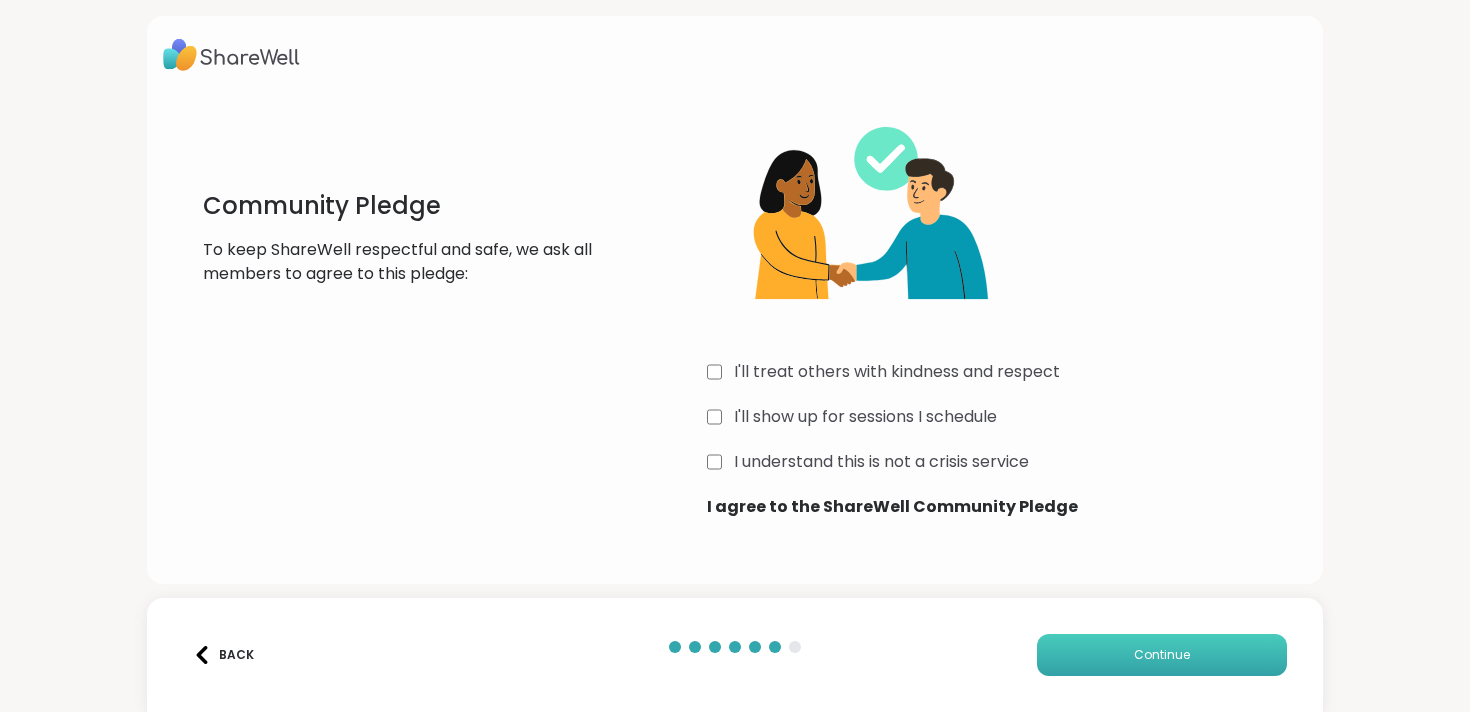 click on "Continue" at bounding box center [1162, 655] 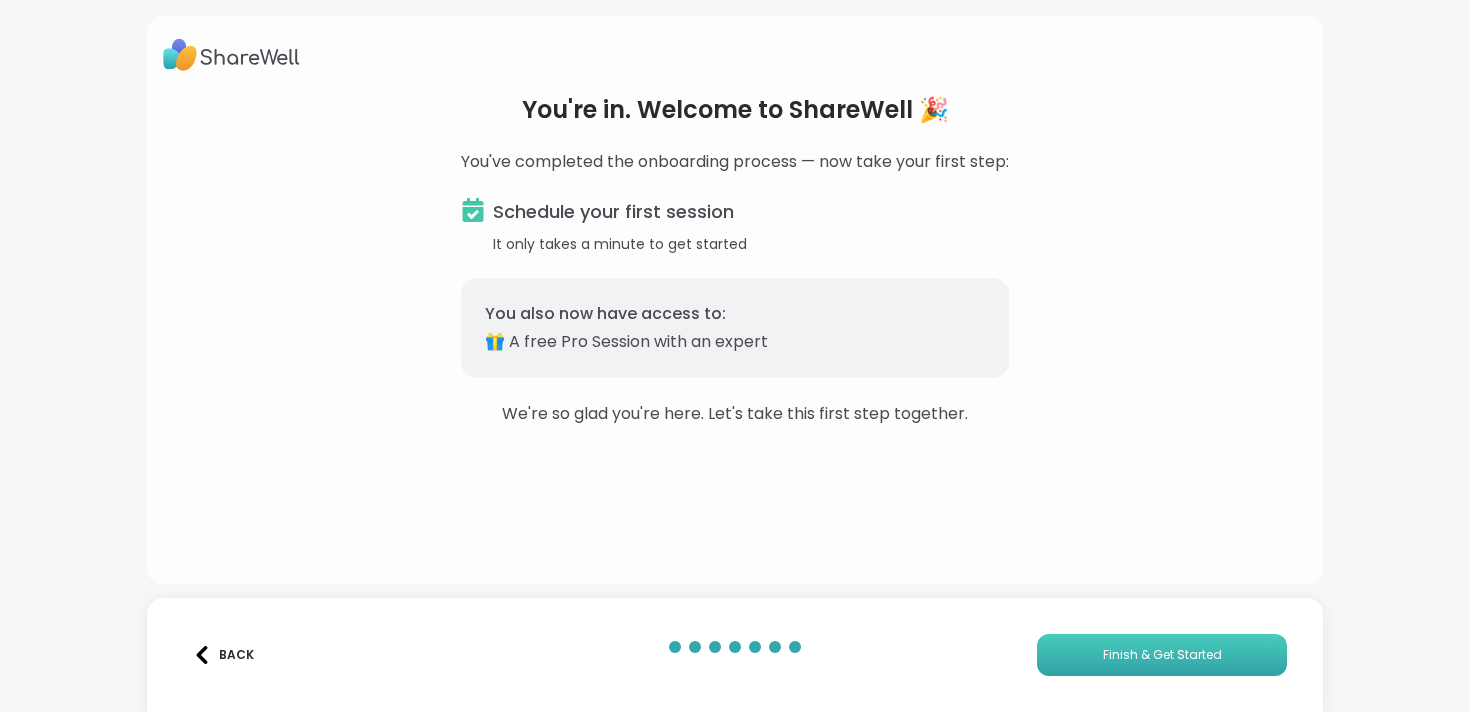 click on "Finish & Get Started" at bounding box center (1162, 655) 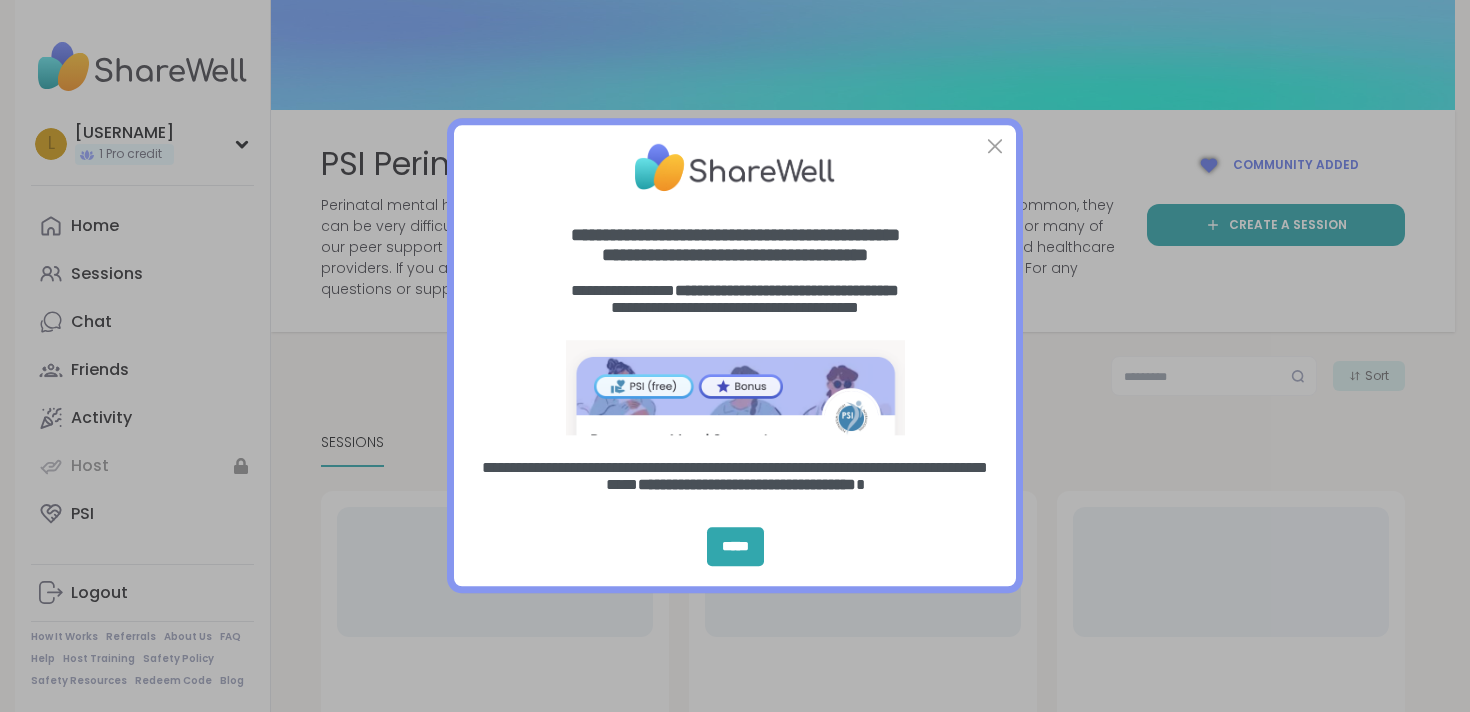 scroll, scrollTop: 0, scrollLeft: 0, axis: both 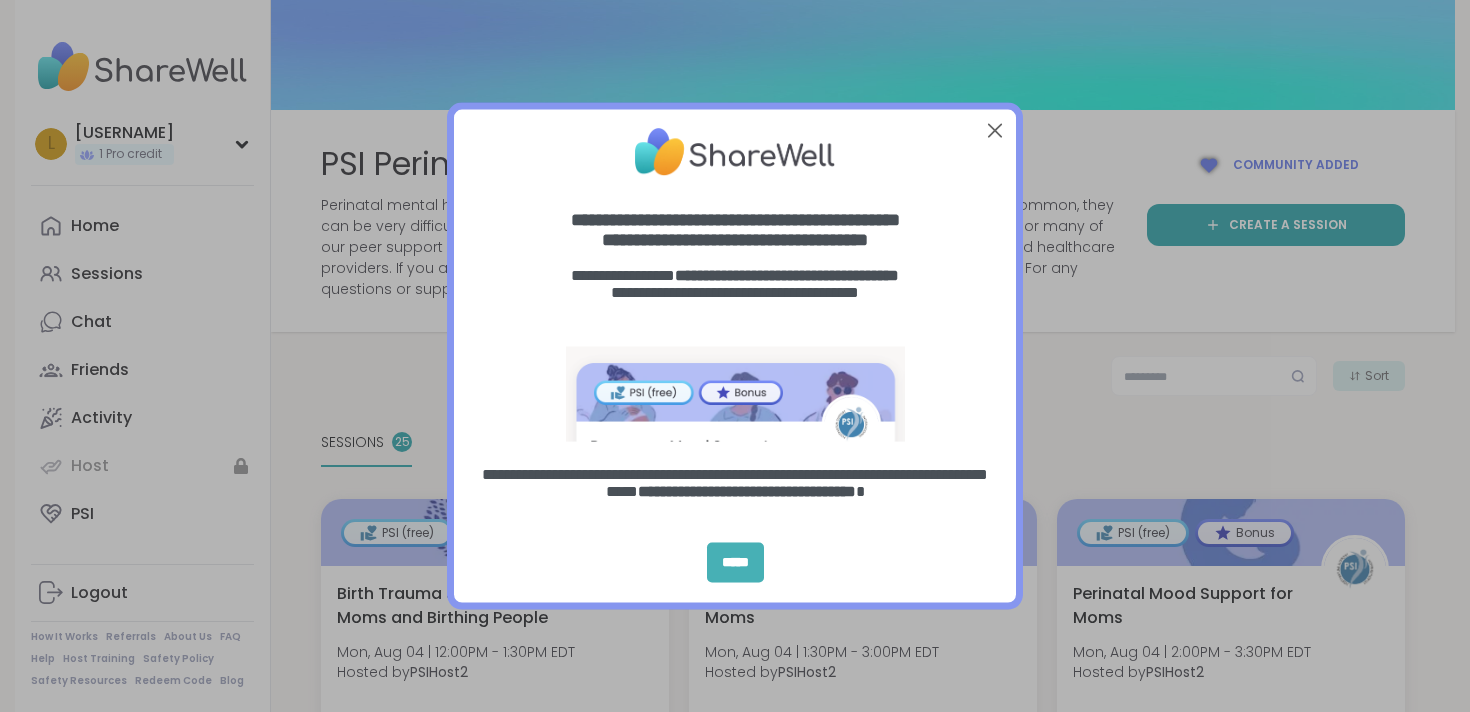 click on "*****" at bounding box center (735, 563) 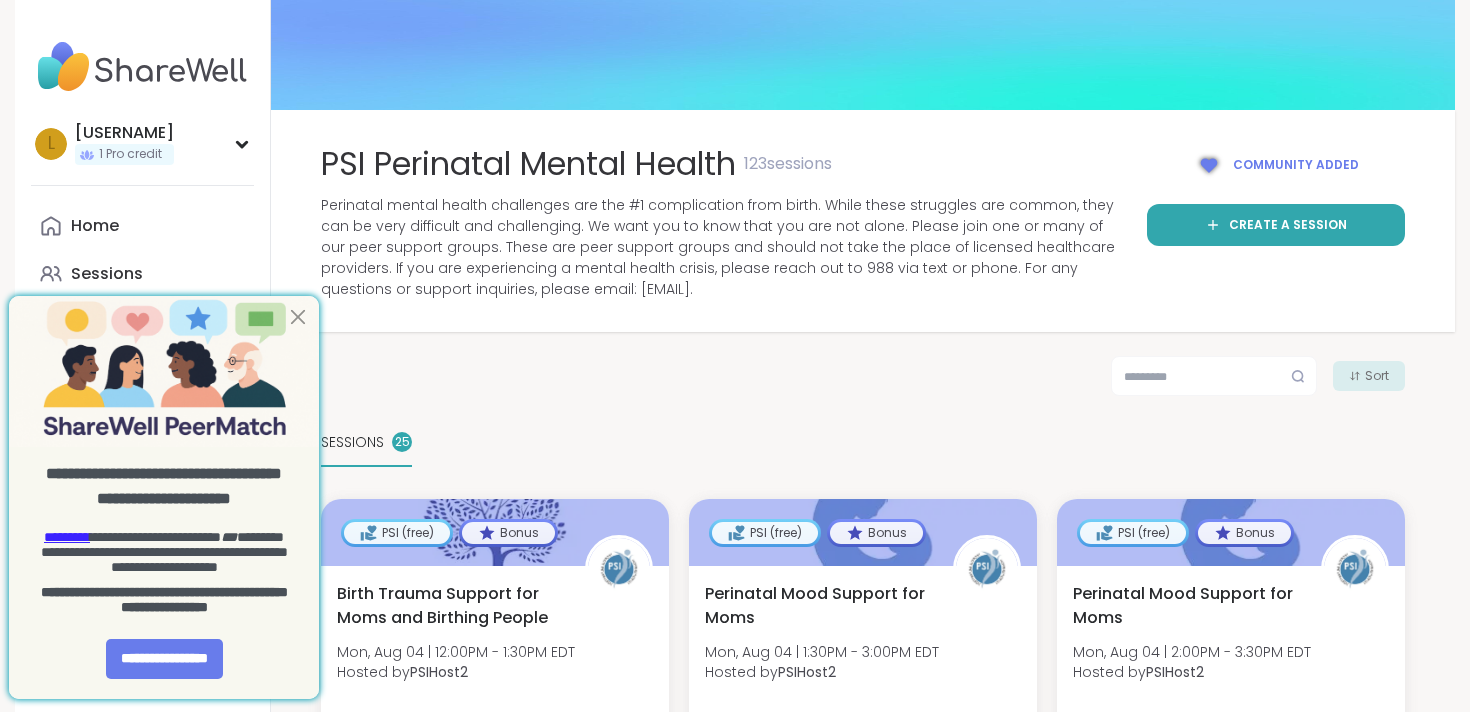 scroll, scrollTop: 0, scrollLeft: 0, axis: both 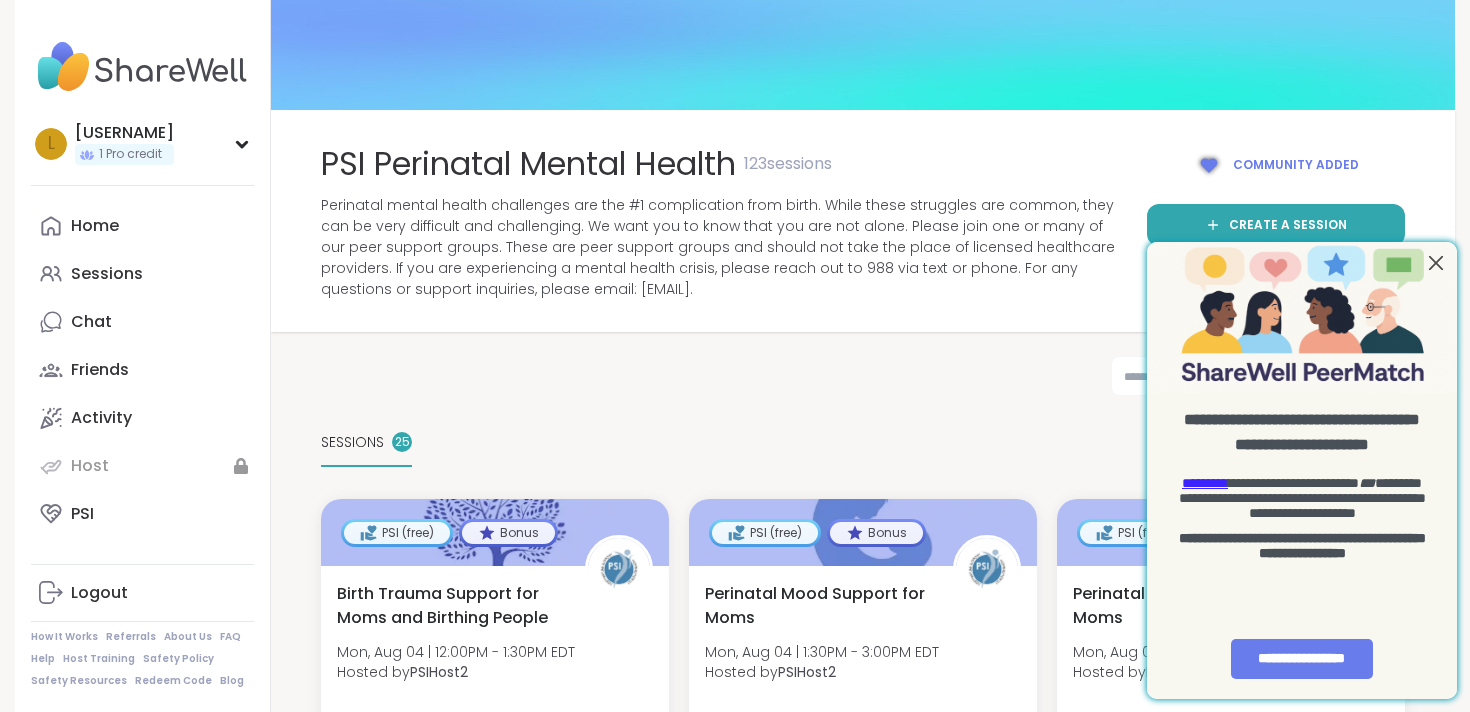 click at bounding box center [1436, 262] 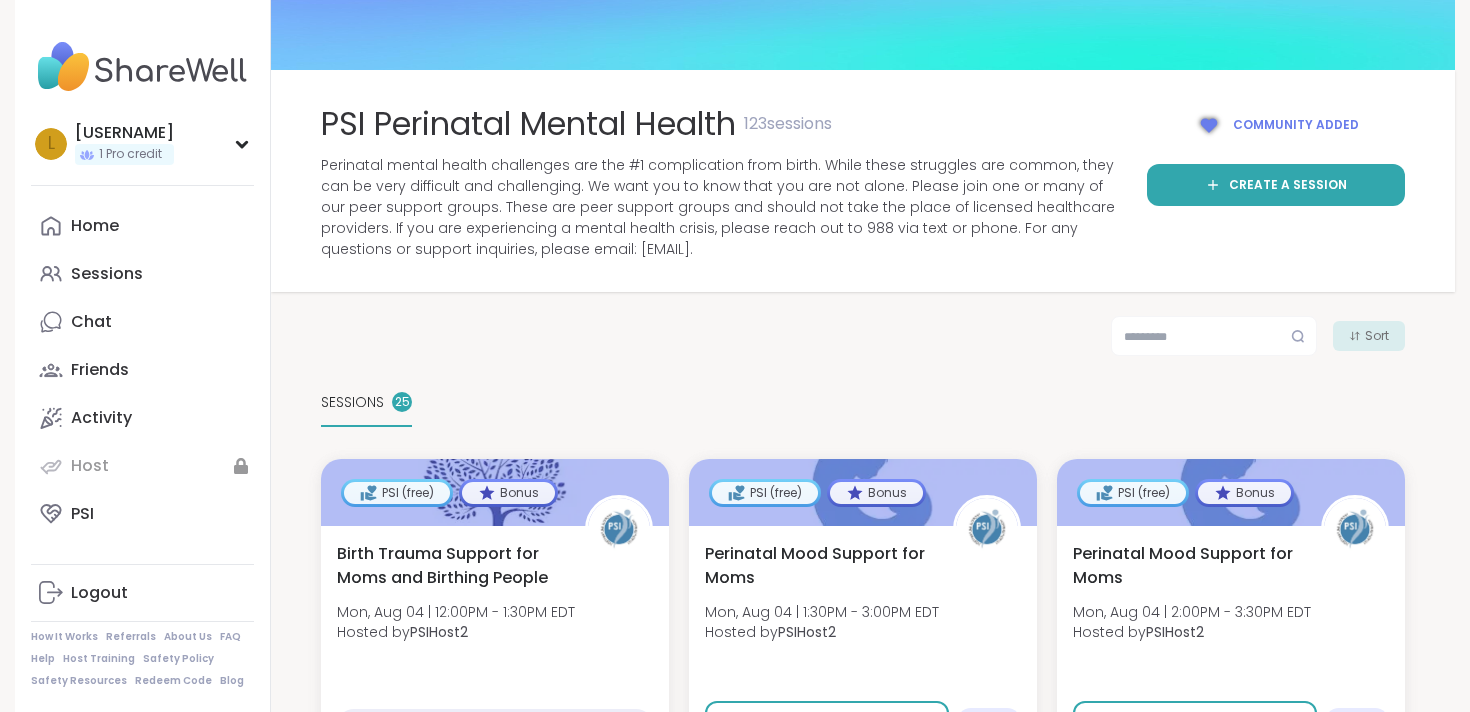 scroll, scrollTop: 0, scrollLeft: 0, axis: both 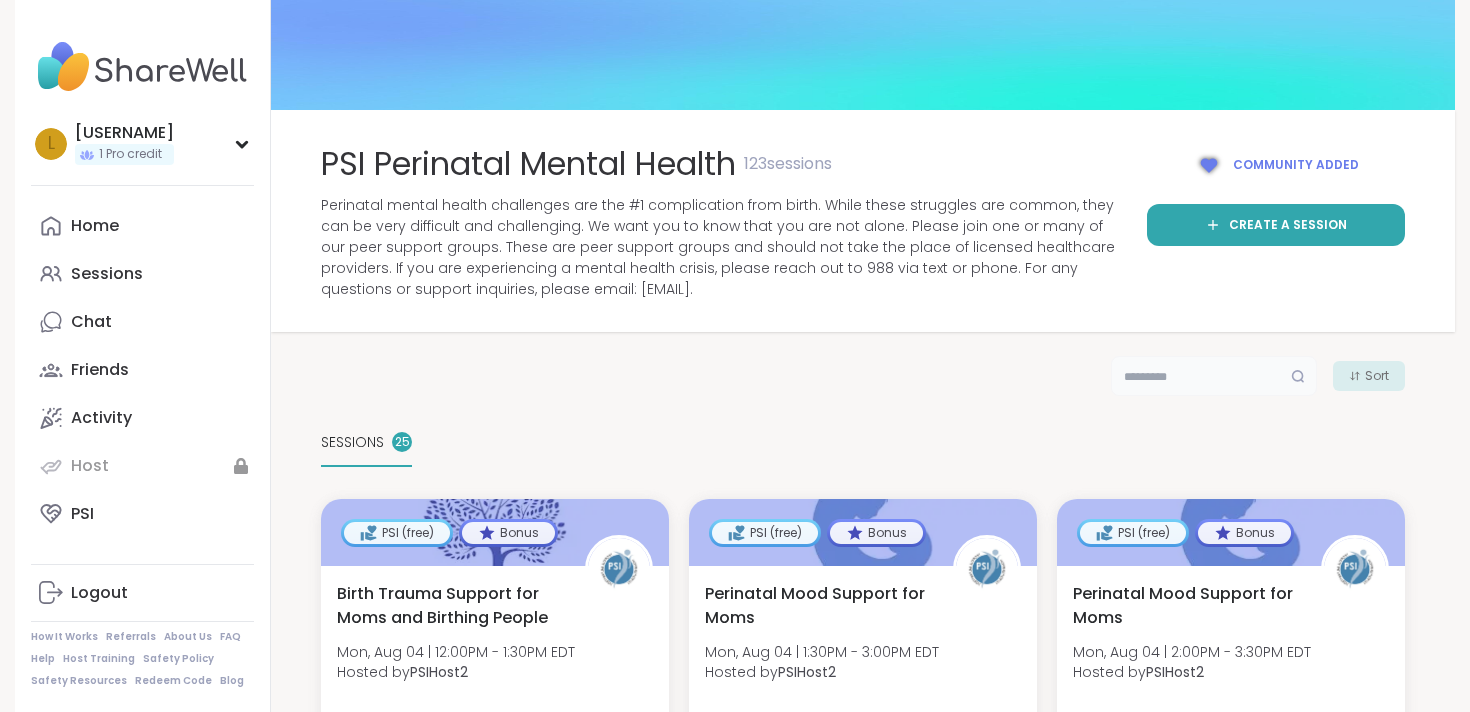 click at bounding box center [1214, 376] 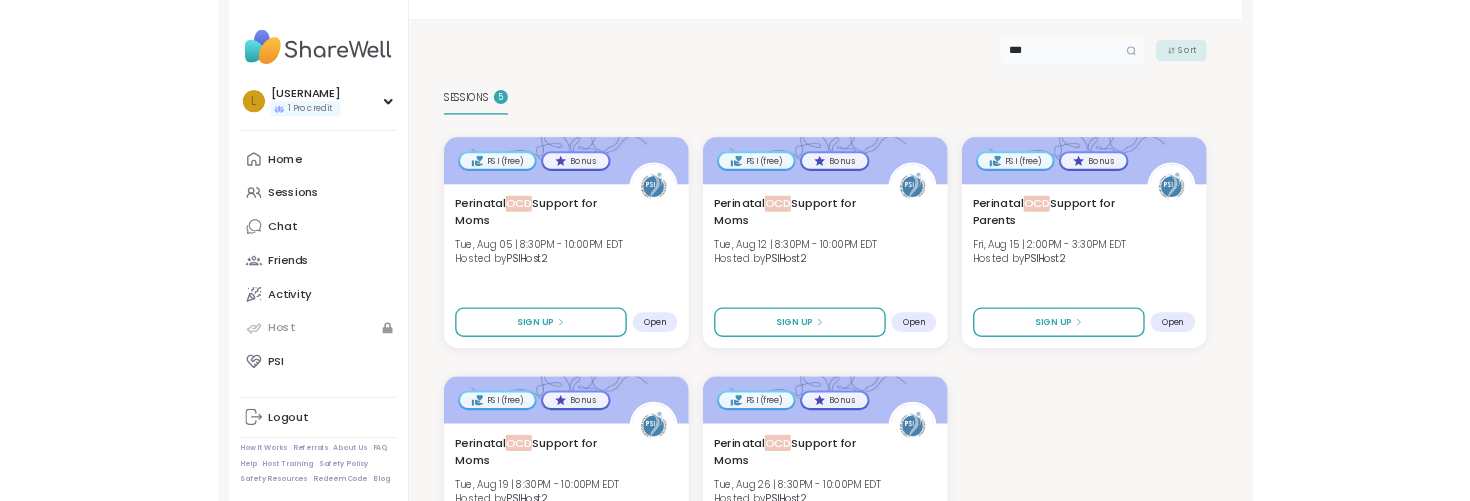 scroll, scrollTop: 301, scrollLeft: 0, axis: vertical 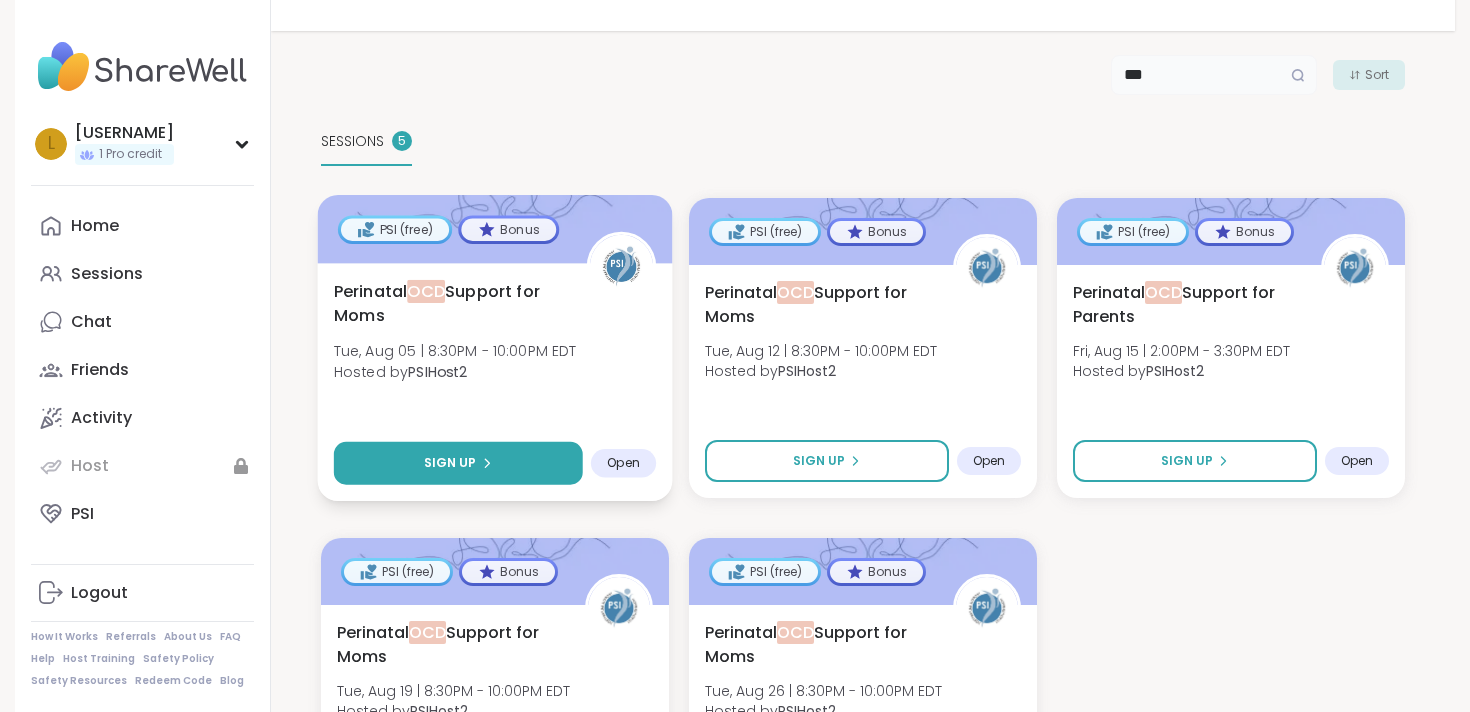 type on "***" 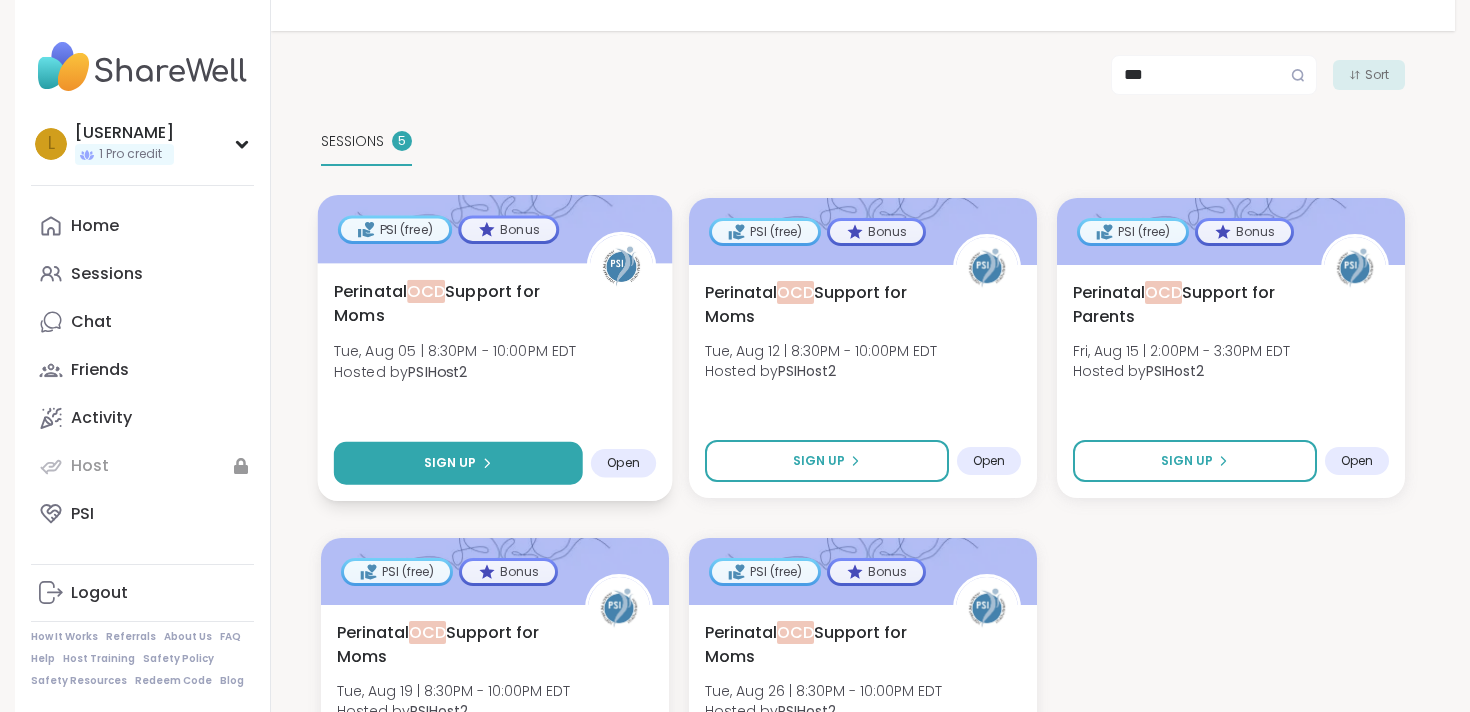 click on "Sign Up" at bounding box center [458, 463] 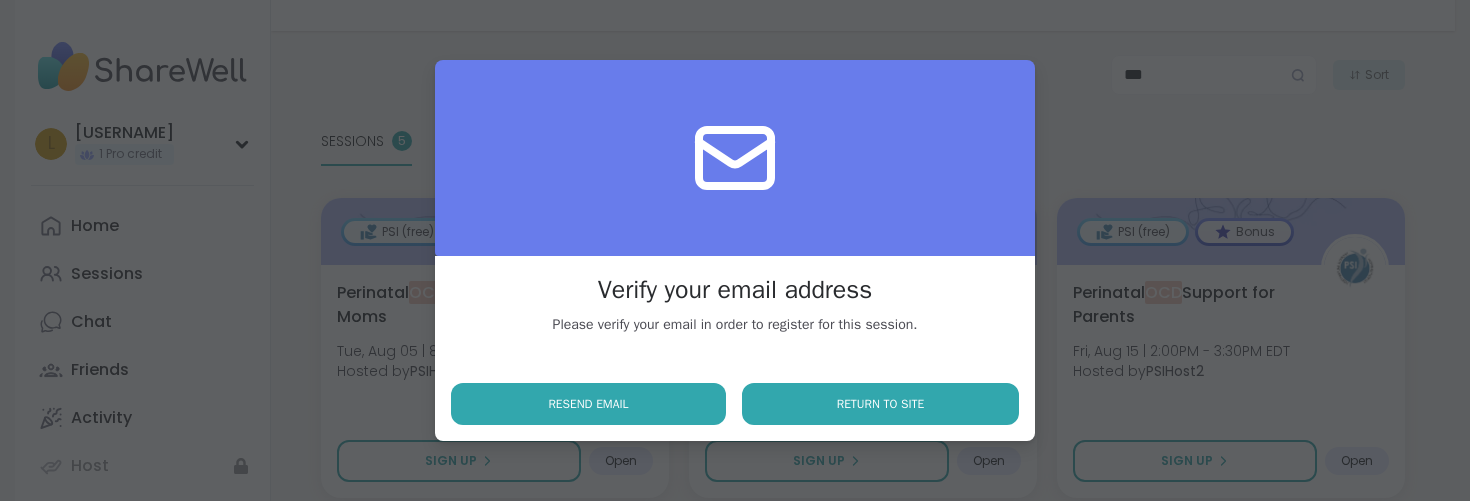 click on "Return to site" at bounding box center [880, 404] 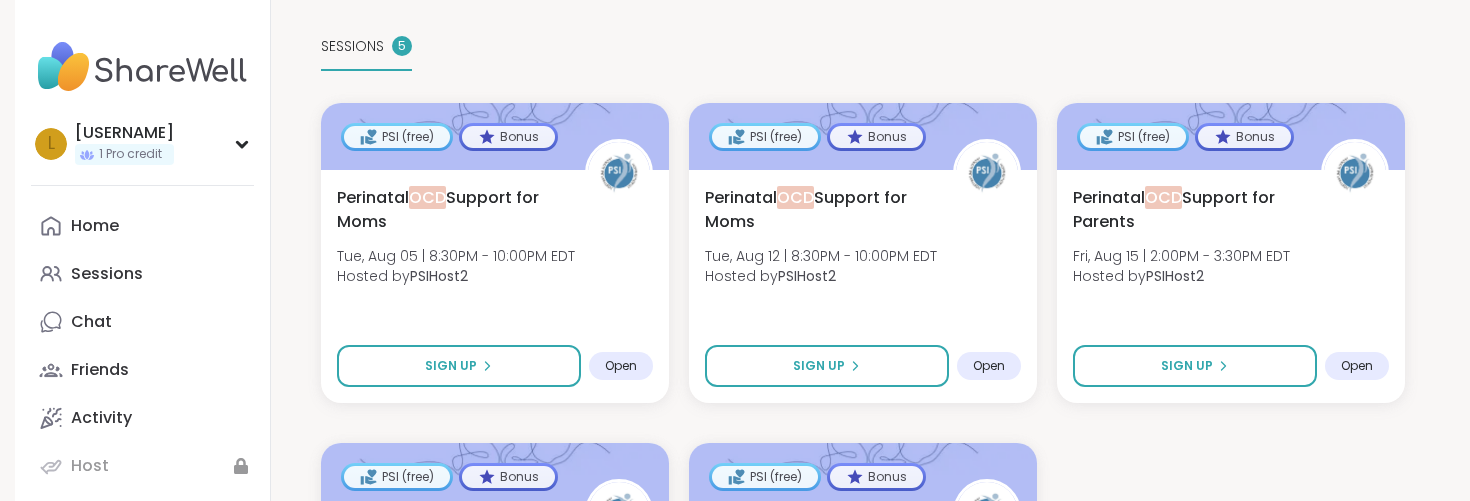 scroll, scrollTop: 441, scrollLeft: 0, axis: vertical 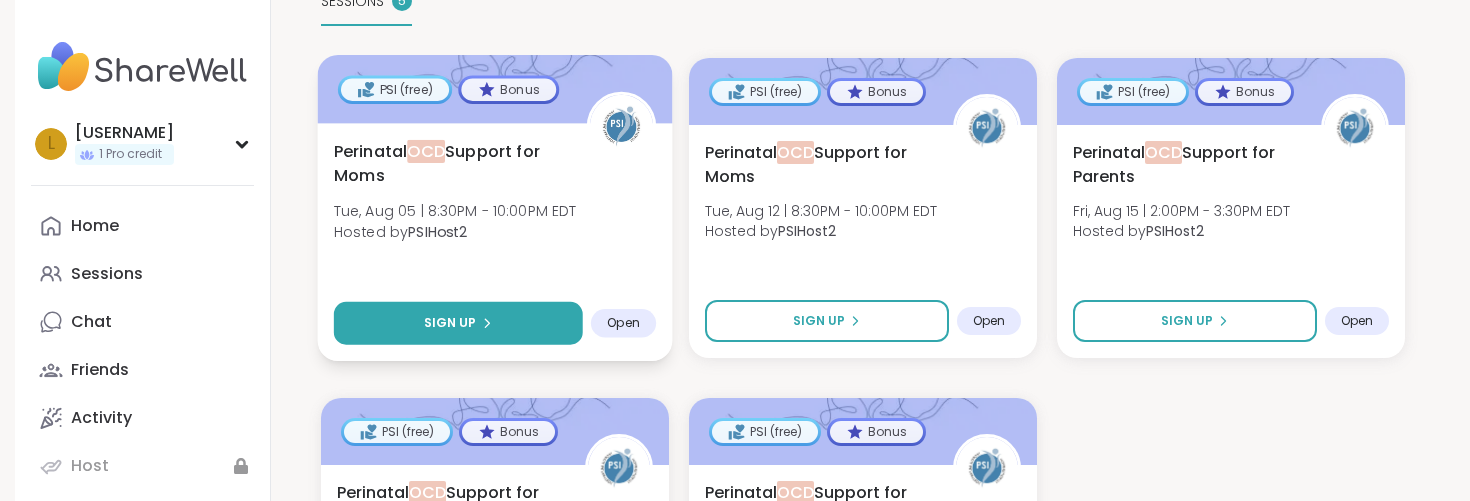 click on "Sign Up" at bounding box center (450, 323) 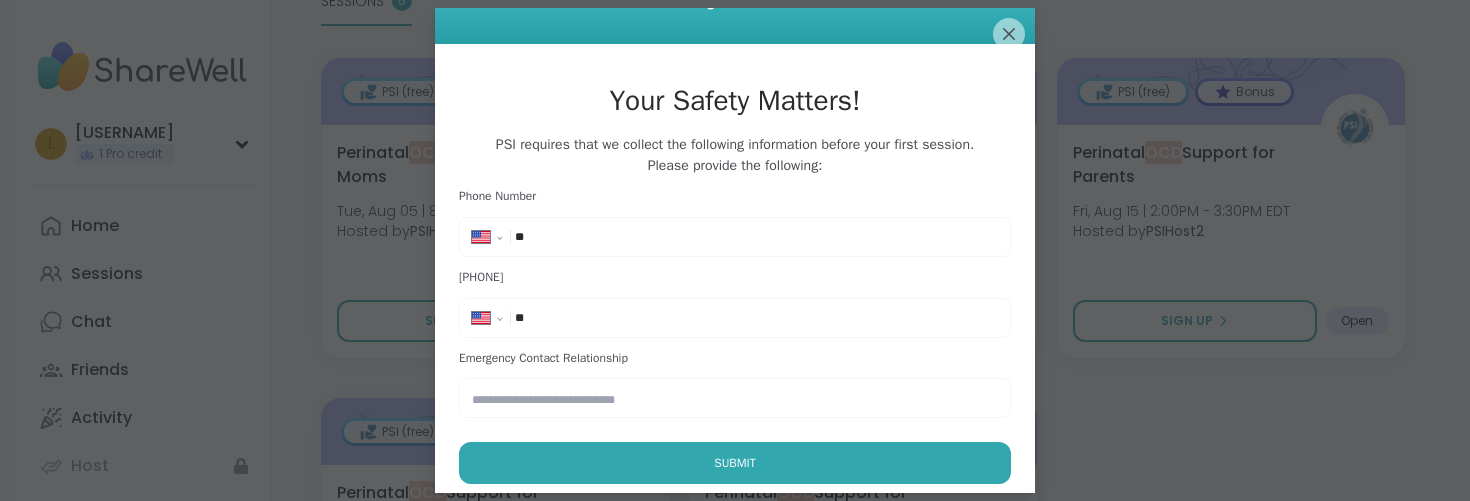 scroll, scrollTop: 131, scrollLeft: 0, axis: vertical 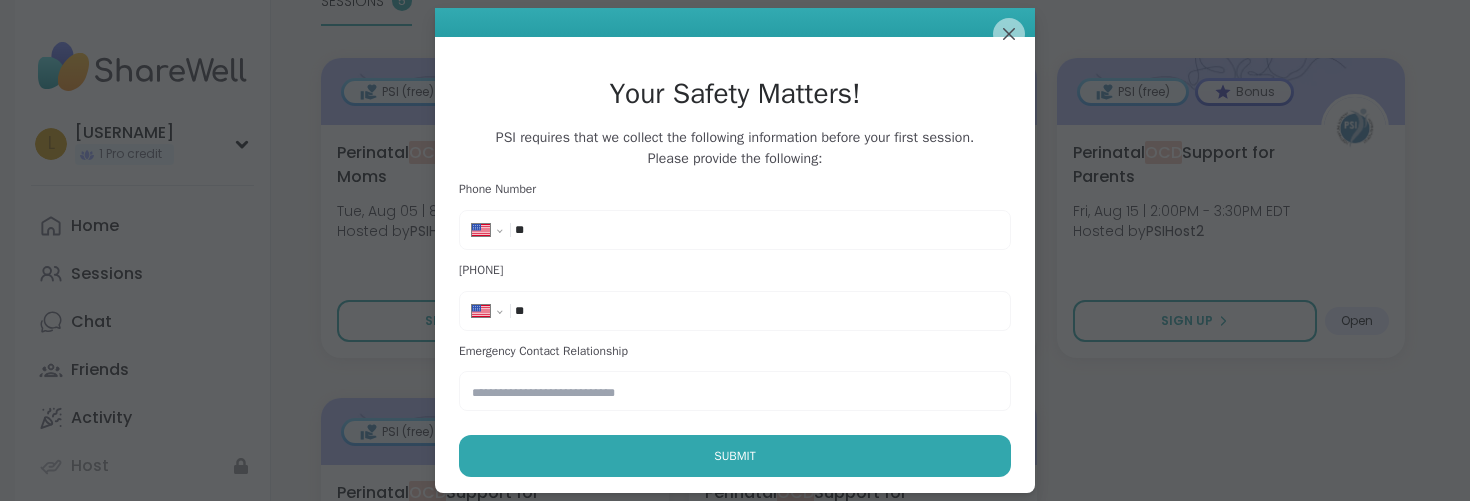click on "**" at bounding box center (575, 230) 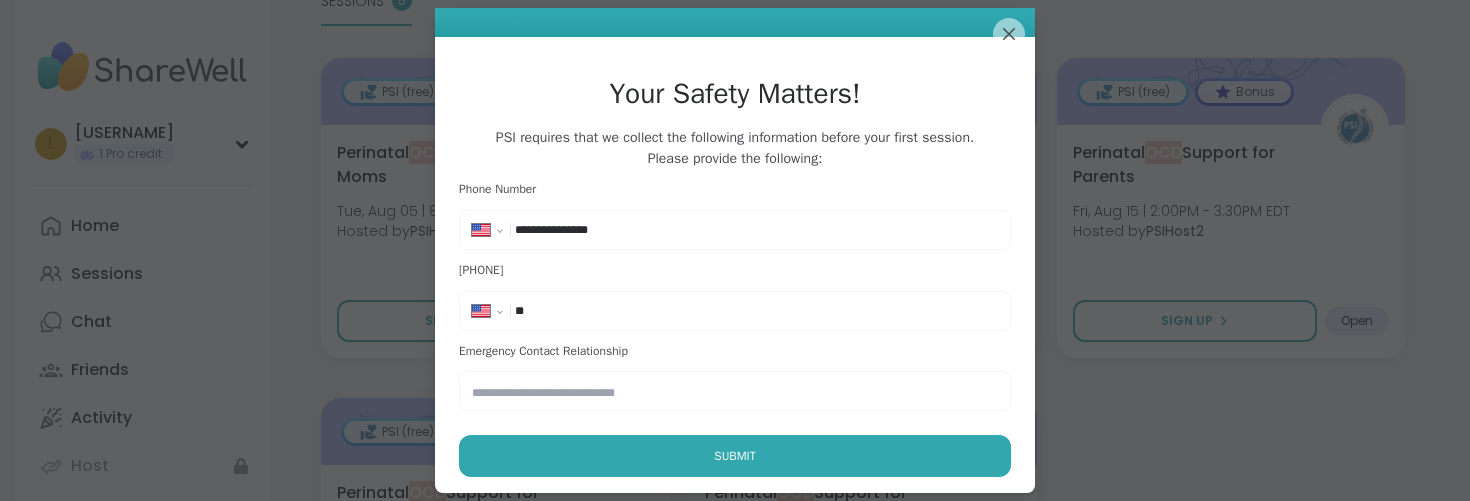 type on "**********" 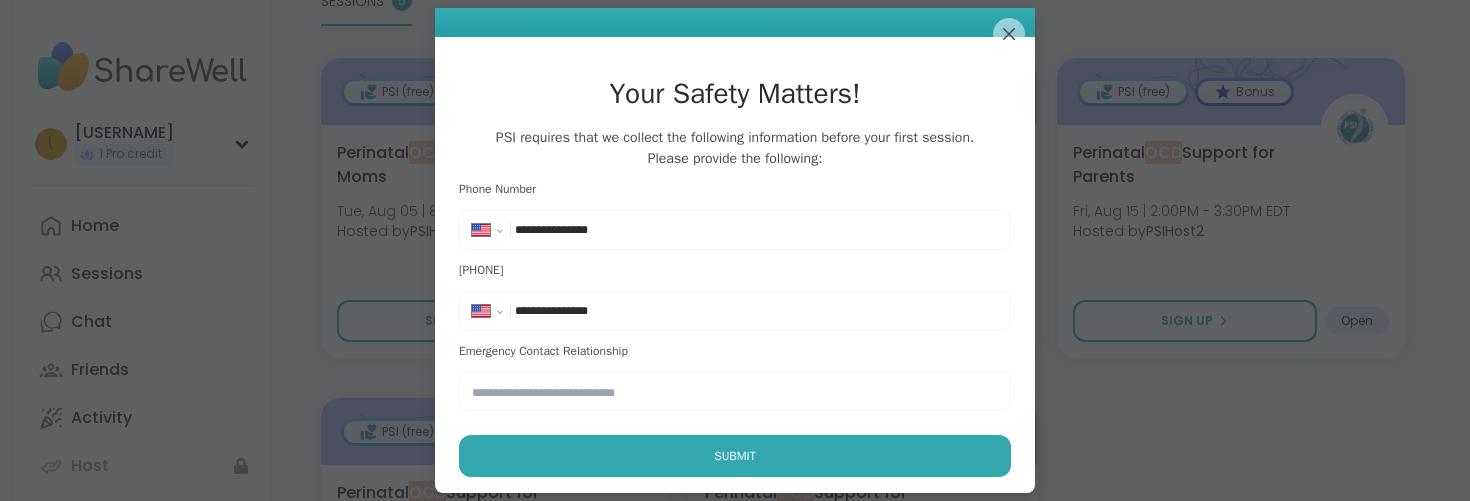 type on "**********" 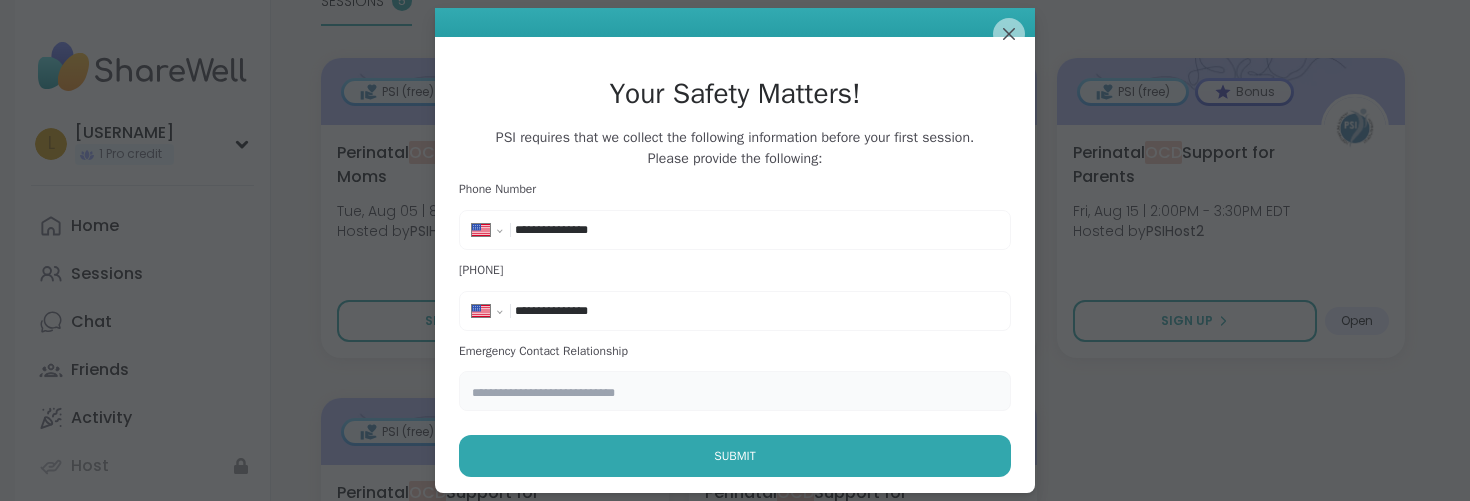 click at bounding box center [735, 391] 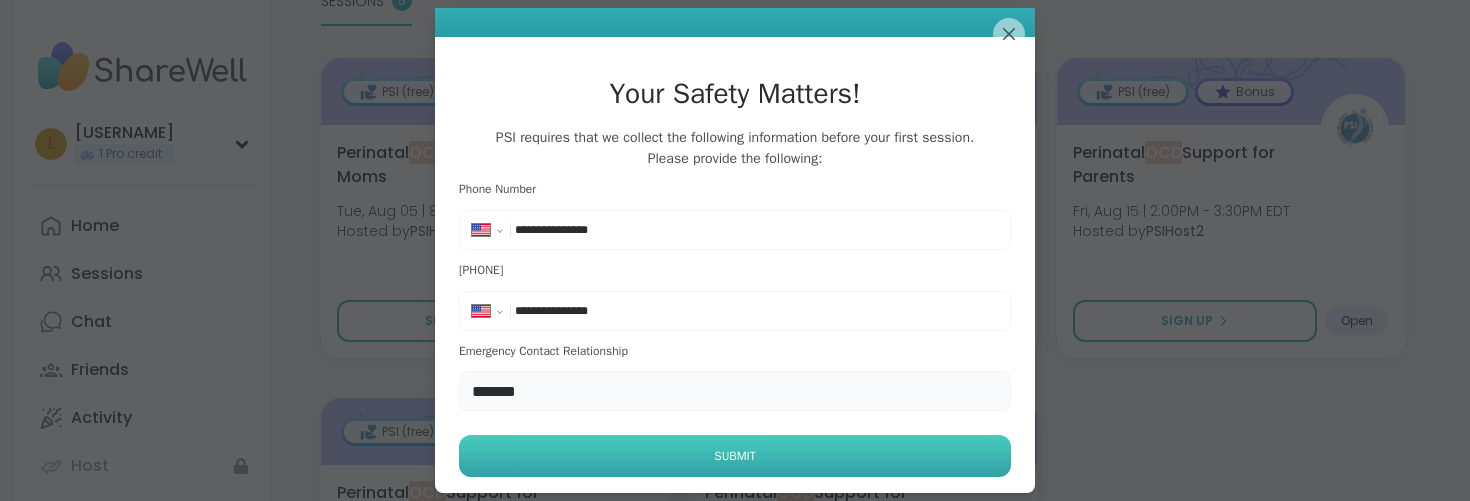 type on "*******" 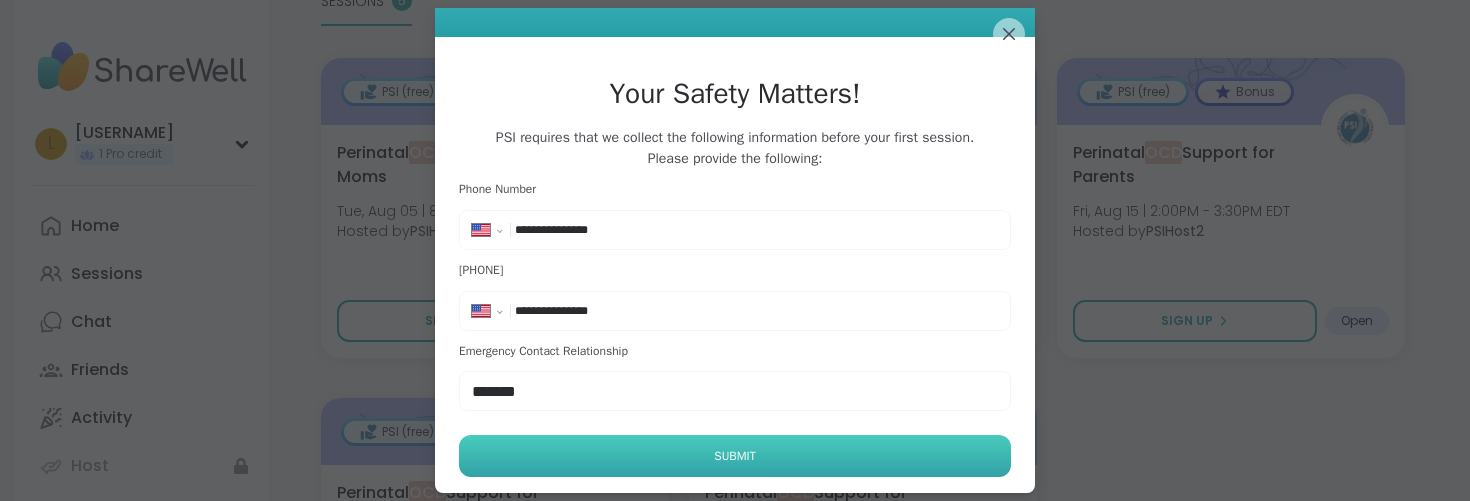 click on "Submit" at bounding box center (734, 456) 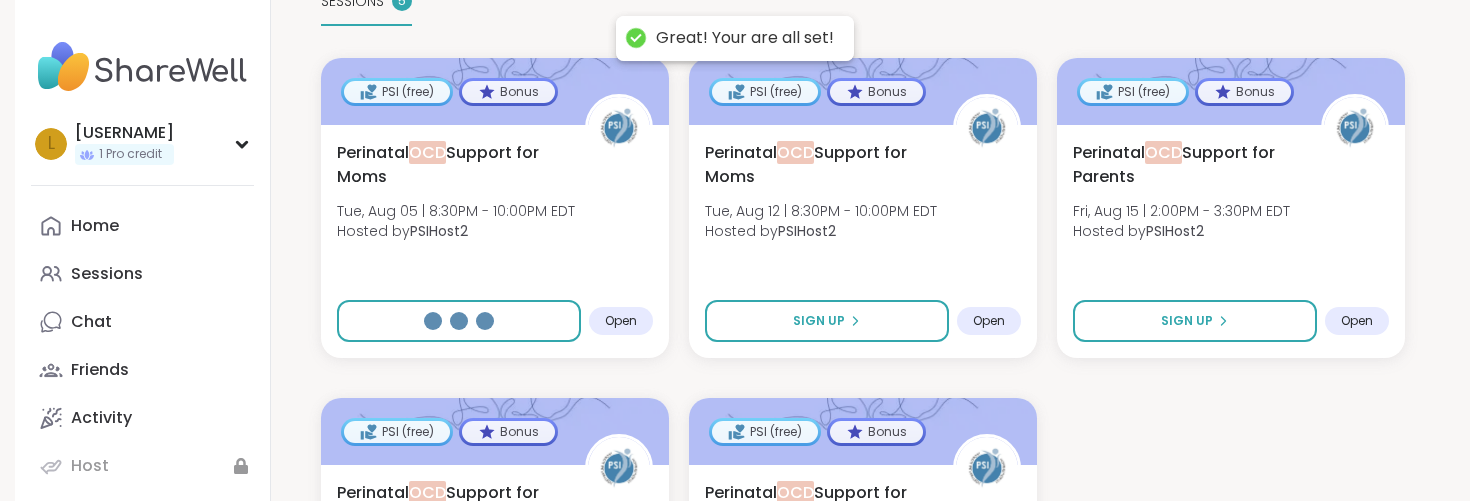 select on "**" 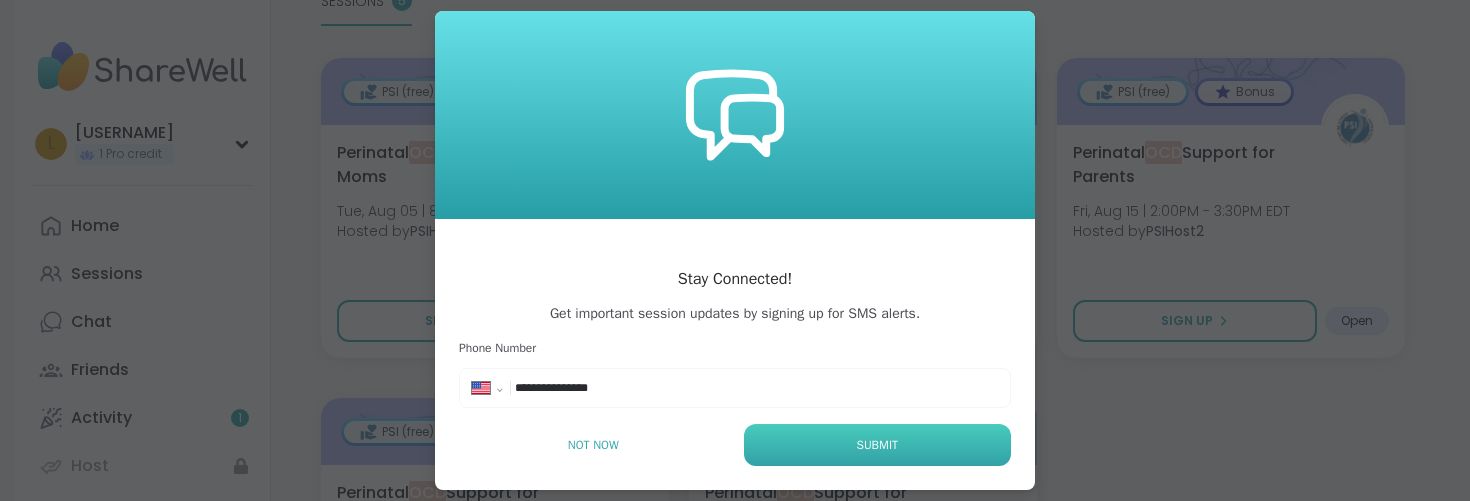 click on "Submit" at bounding box center [877, 445] 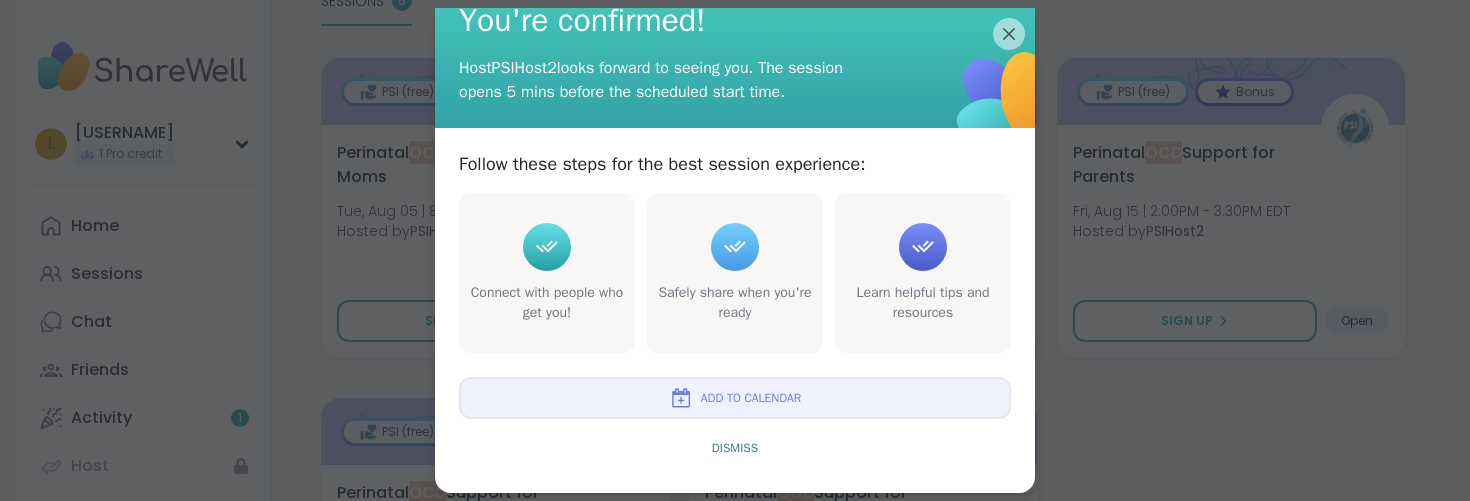 scroll, scrollTop: 57, scrollLeft: 0, axis: vertical 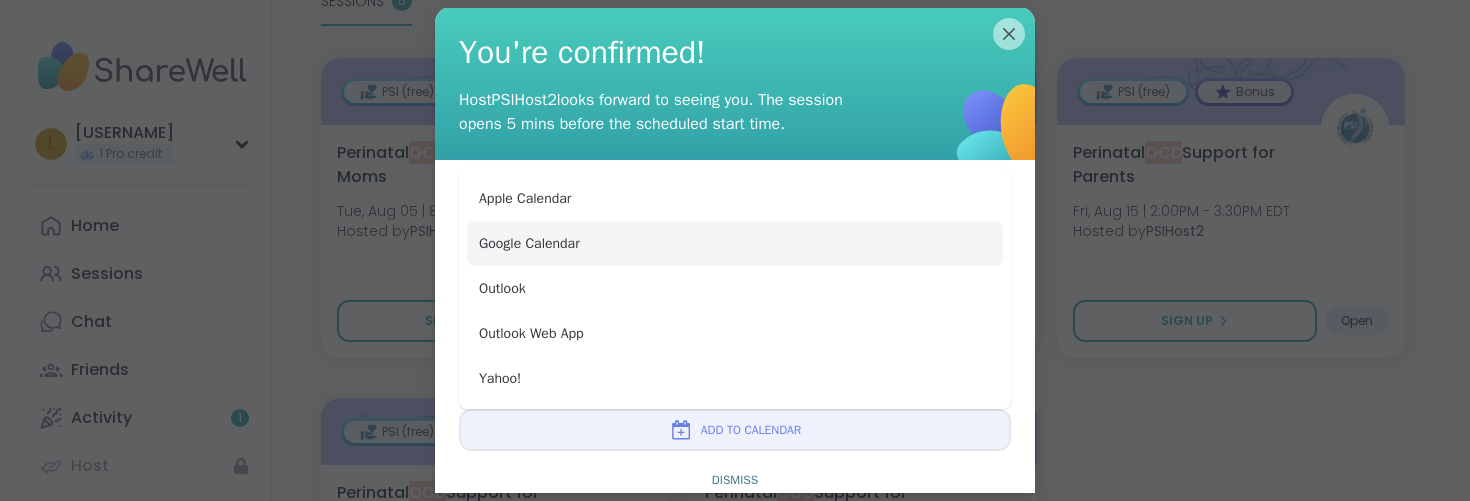 click on "Google Calendar" at bounding box center (735, 243) 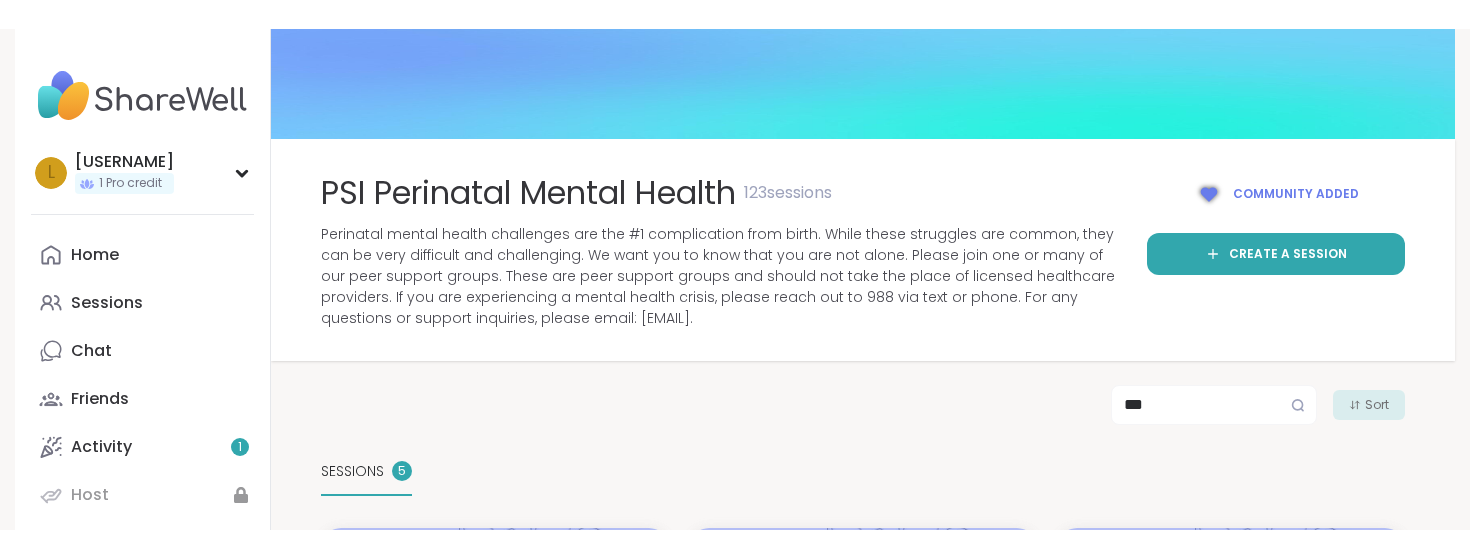 scroll, scrollTop: 42, scrollLeft: 0, axis: vertical 